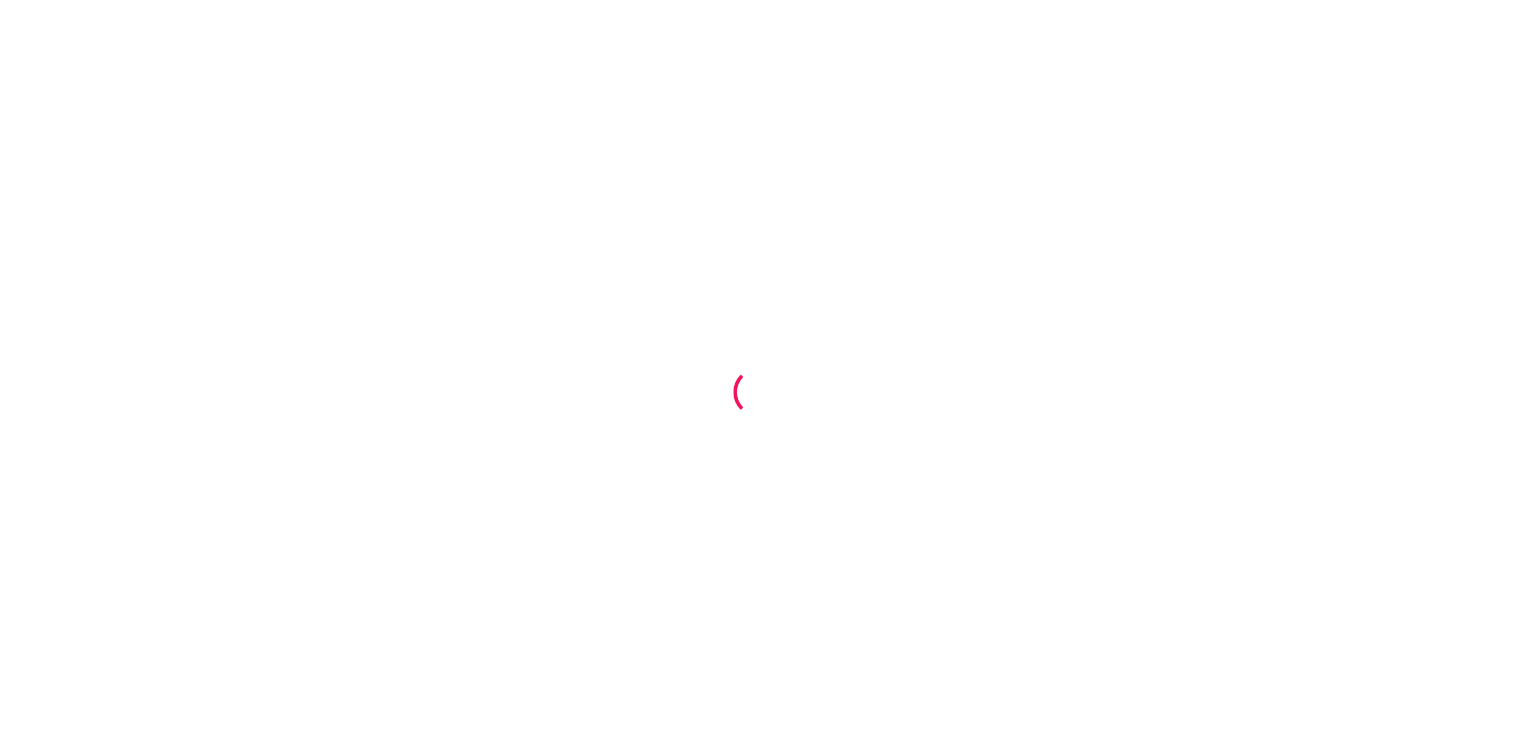 scroll, scrollTop: 0, scrollLeft: 0, axis: both 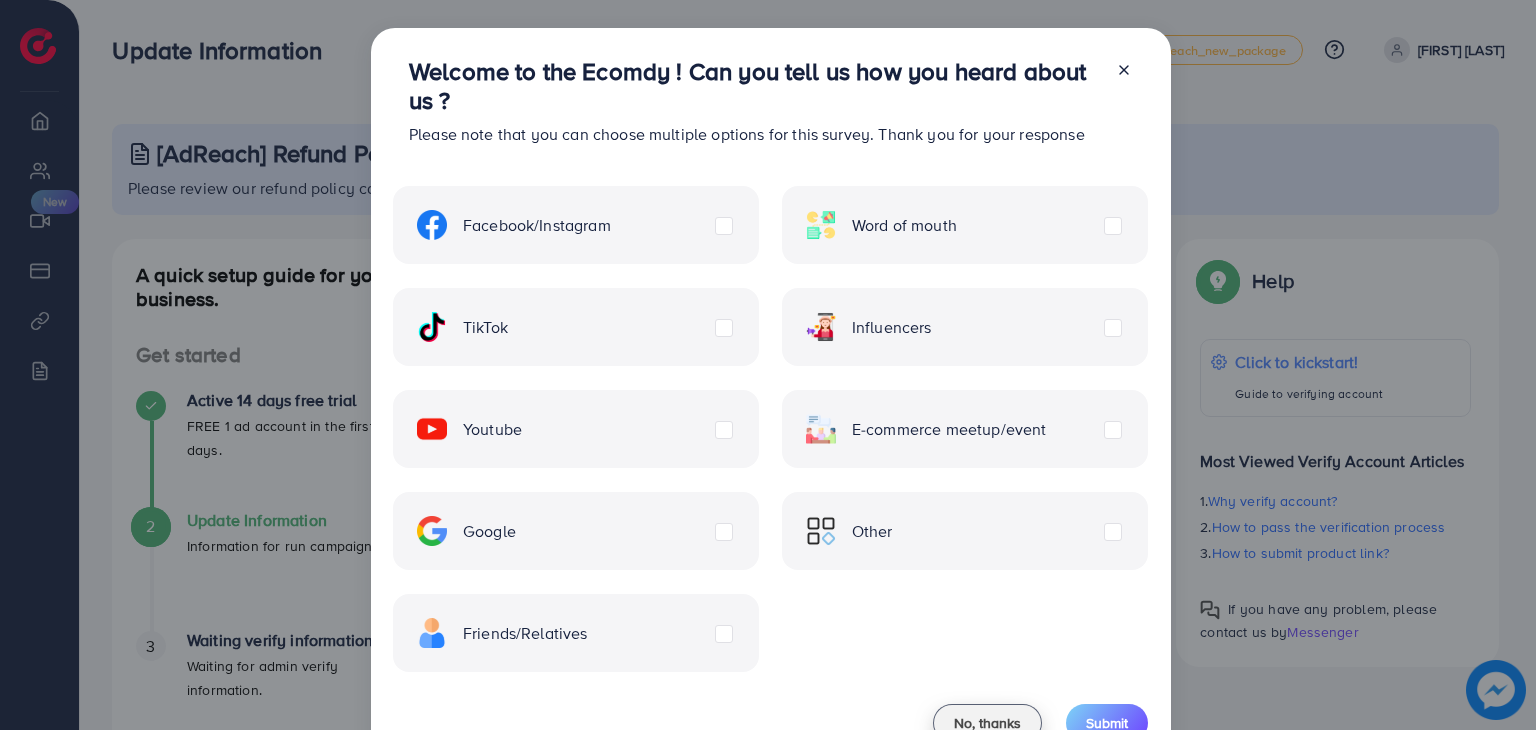click on "No, thanks" at bounding box center [987, 723] 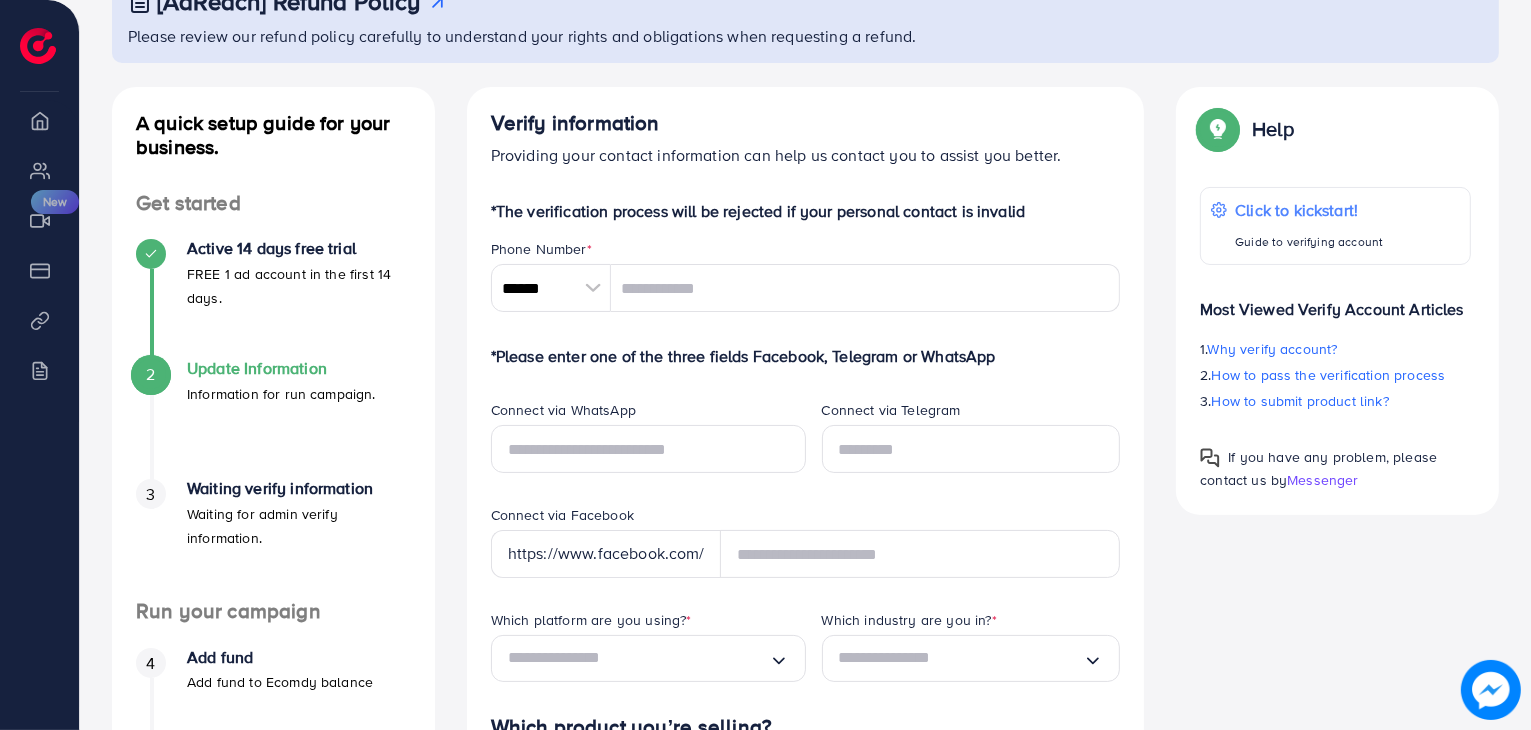 scroll, scrollTop: 178, scrollLeft: 0, axis: vertical 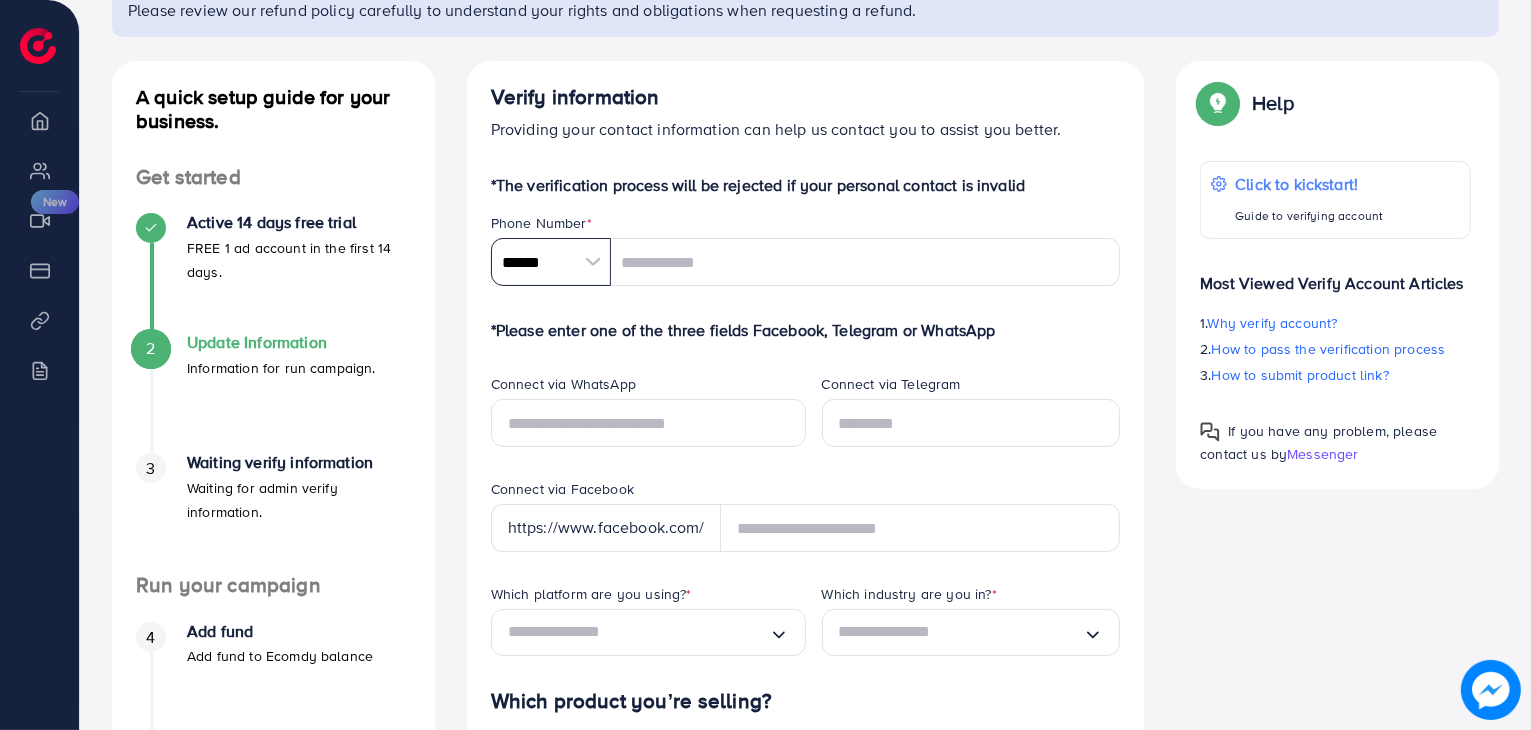 click on "******" at bounding box center (551, 262) 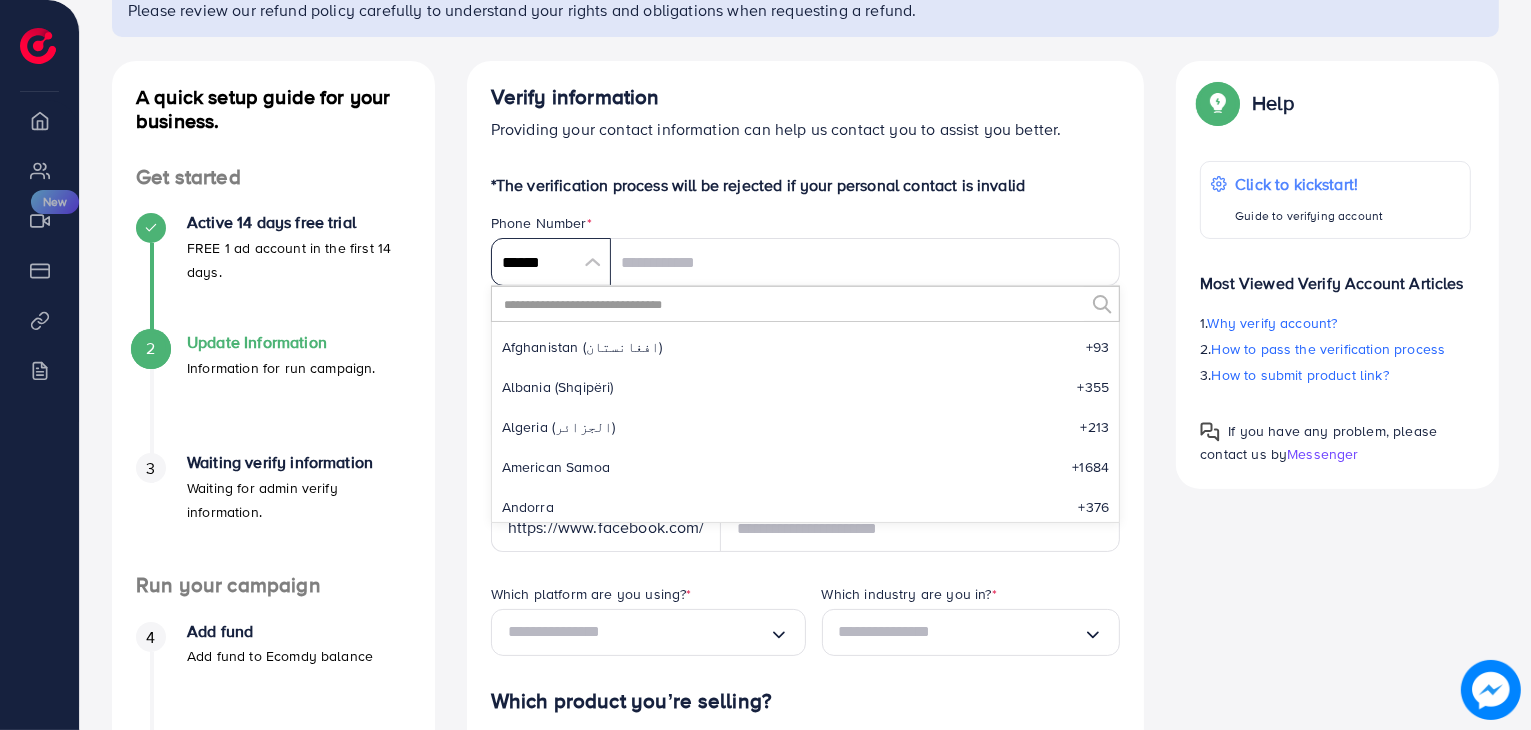 scroll, scrollTop: 9284, scrollLeft: 0, axis: vertical 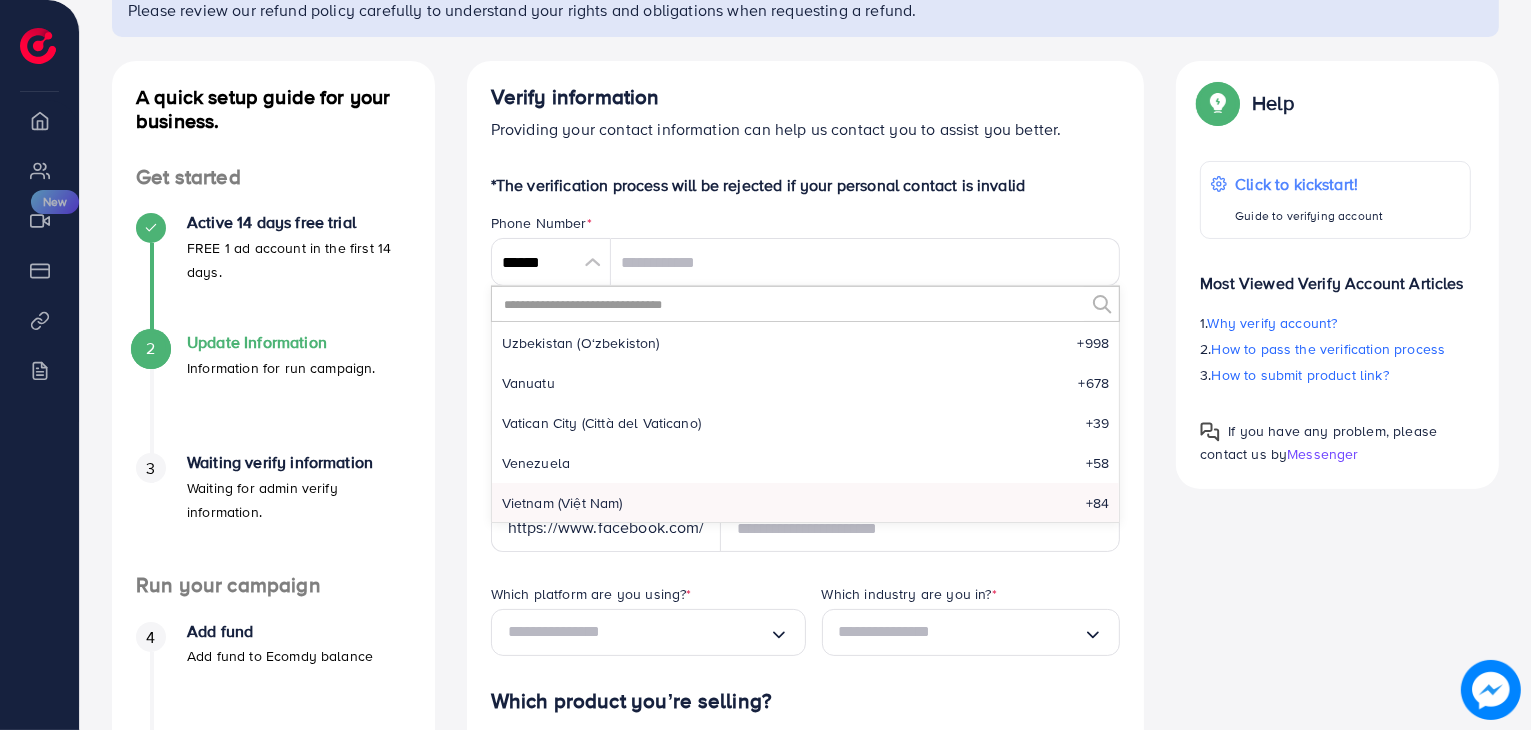 click at bounding box center (793, 304) 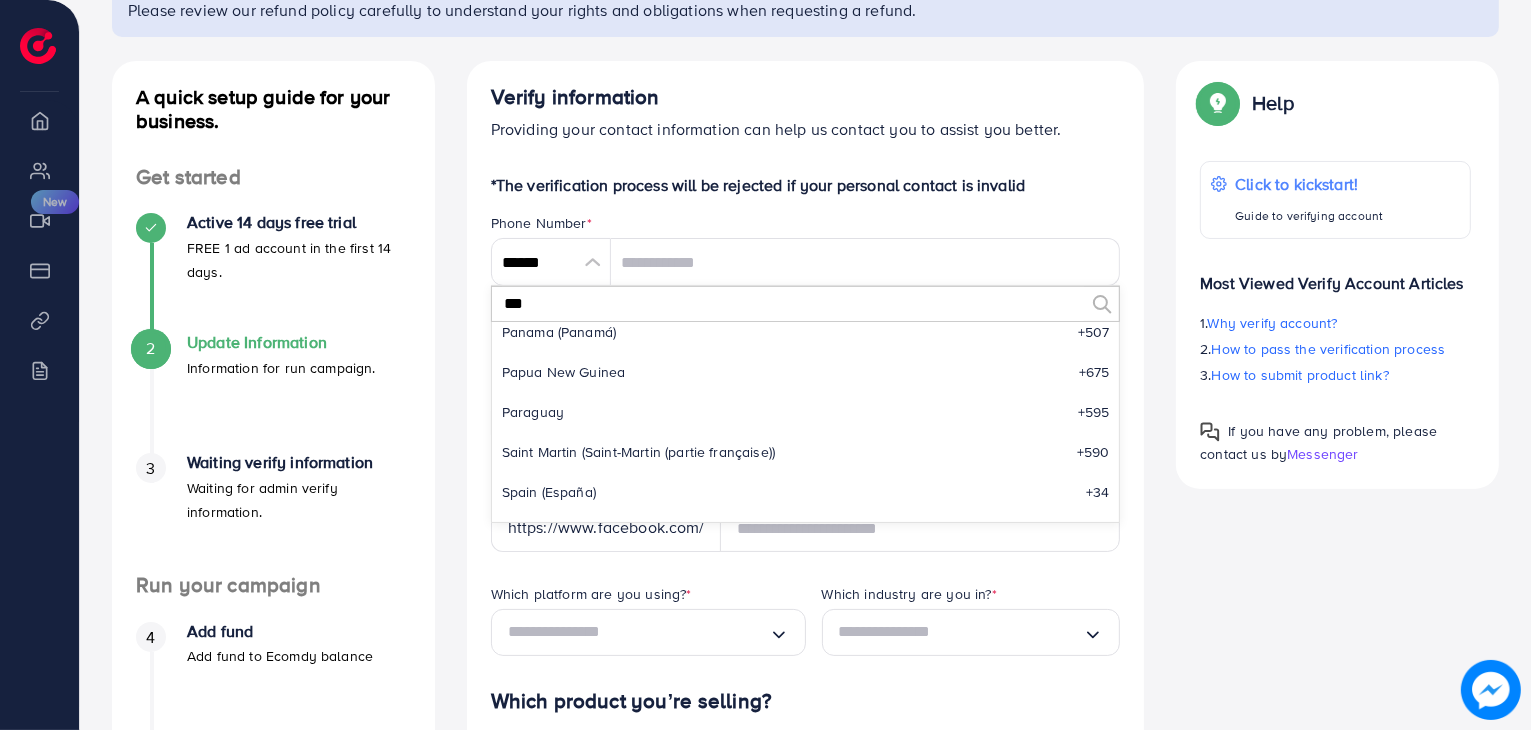 scroll, scrollTop: 0, scrollLeft: 0, axis: both 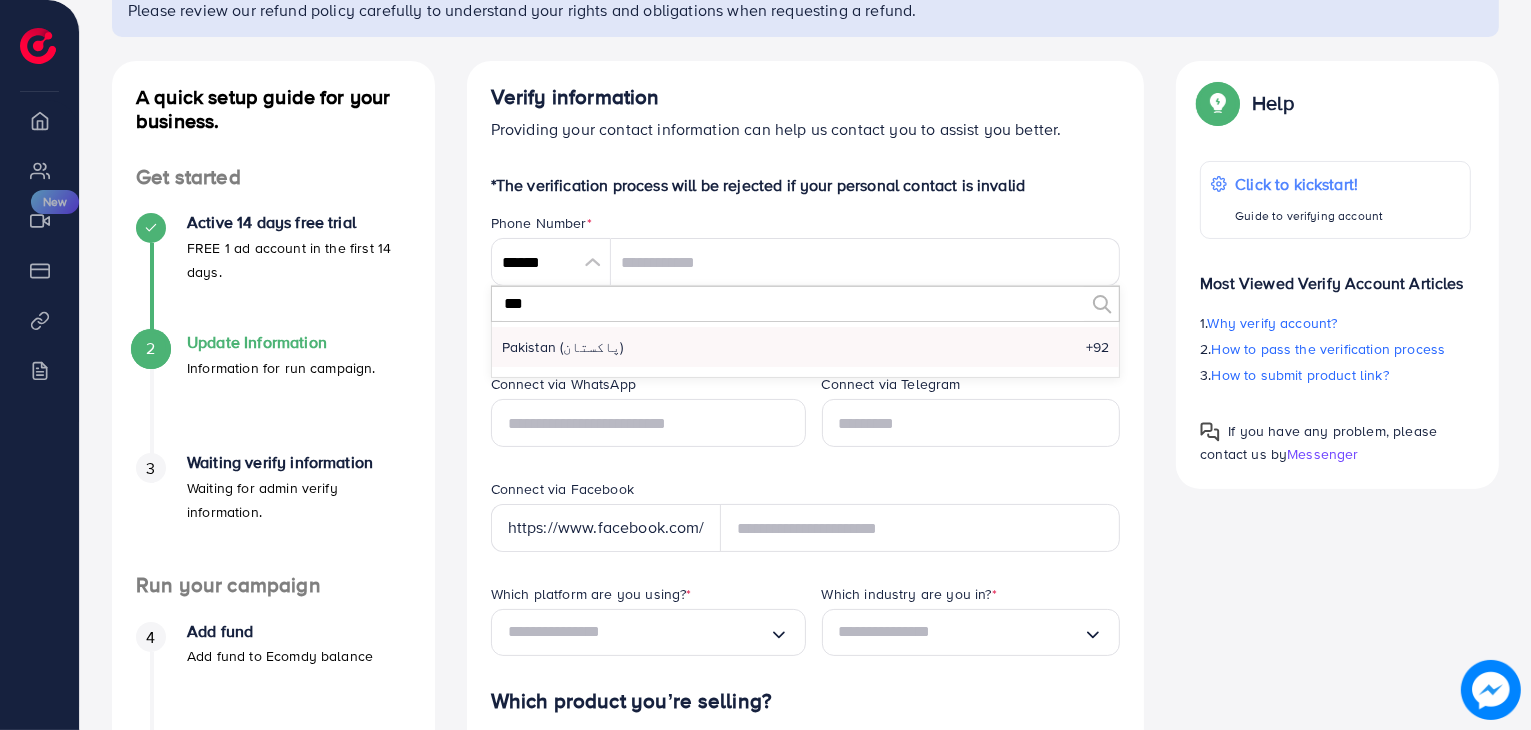 type on "***" 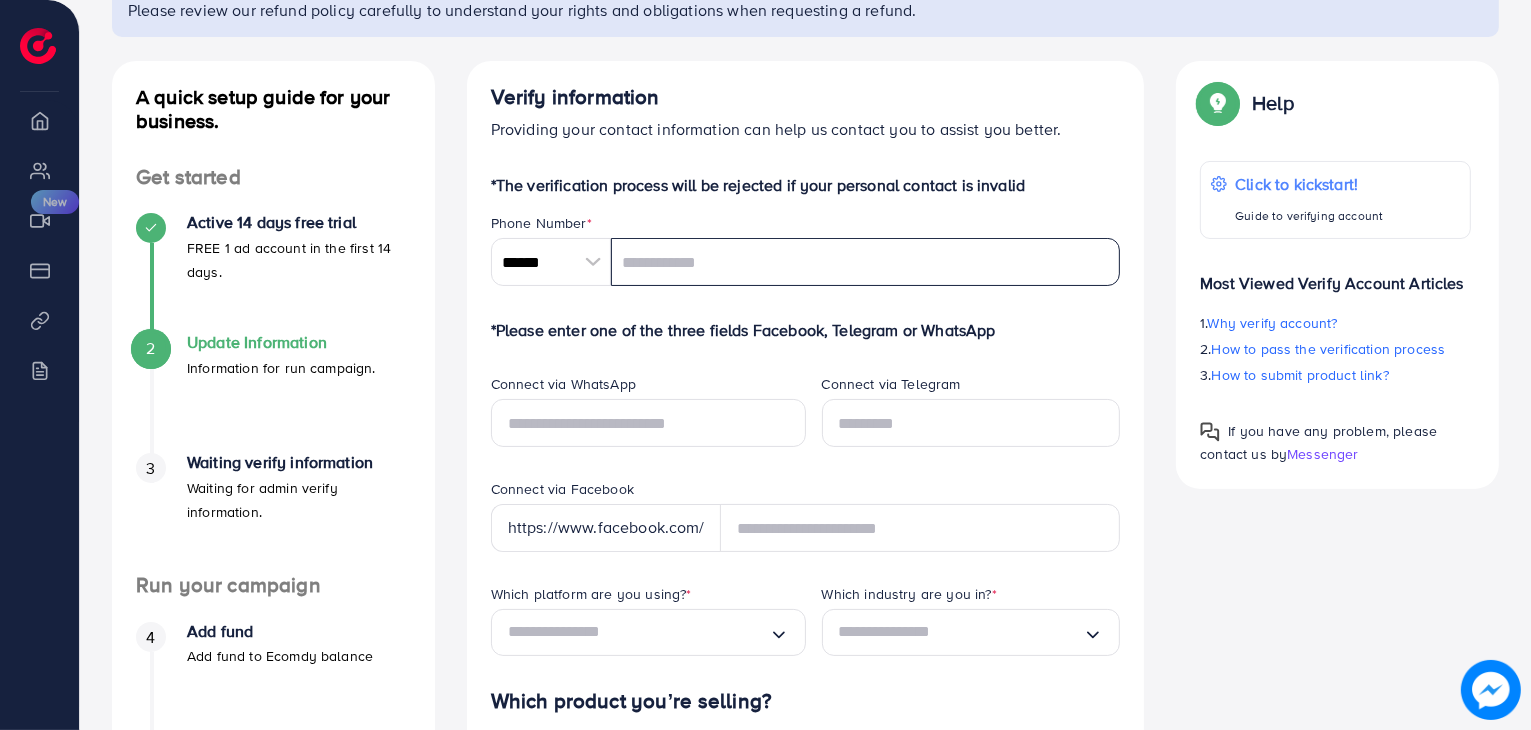 click at bounding box center (866, 262) 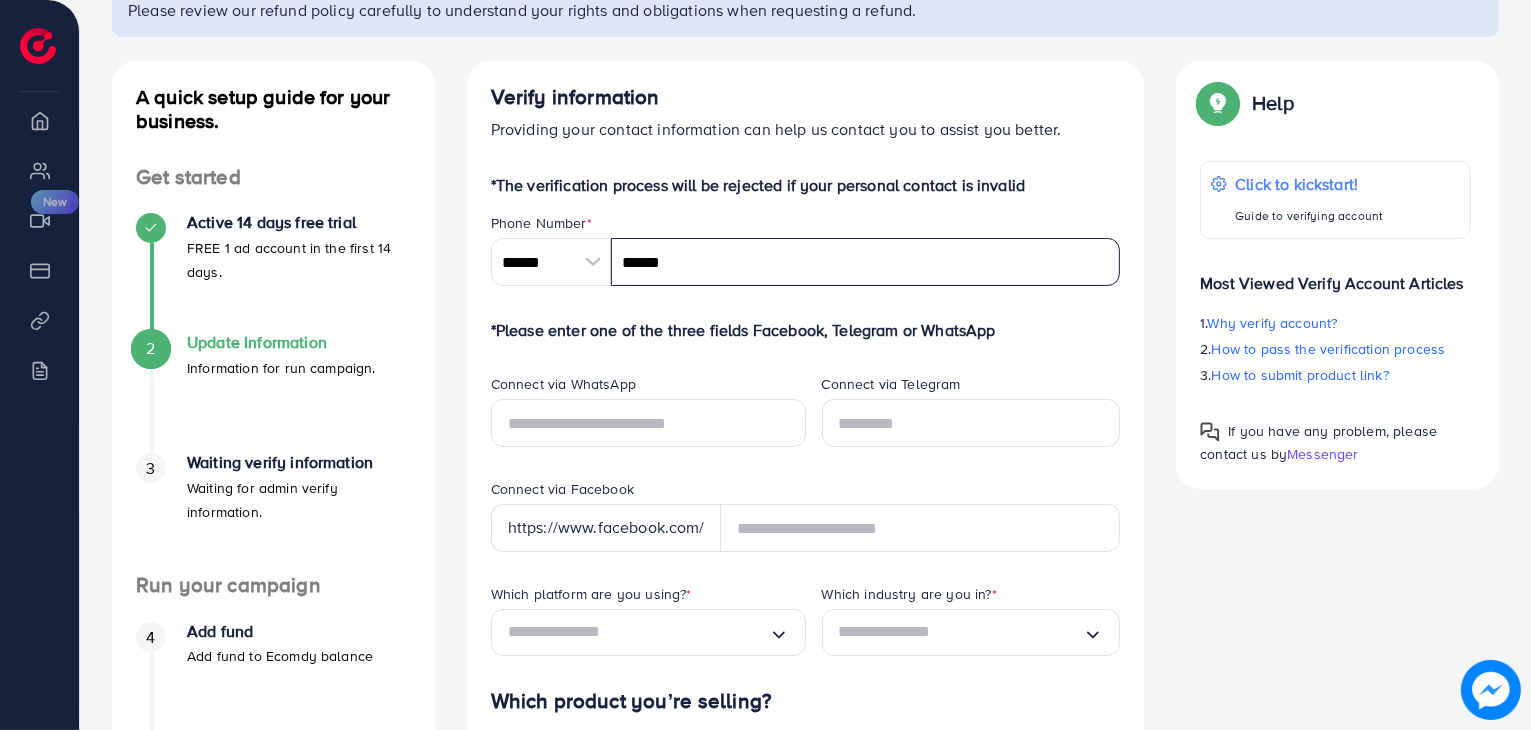 click on "******" at bounding box center [866, 262] 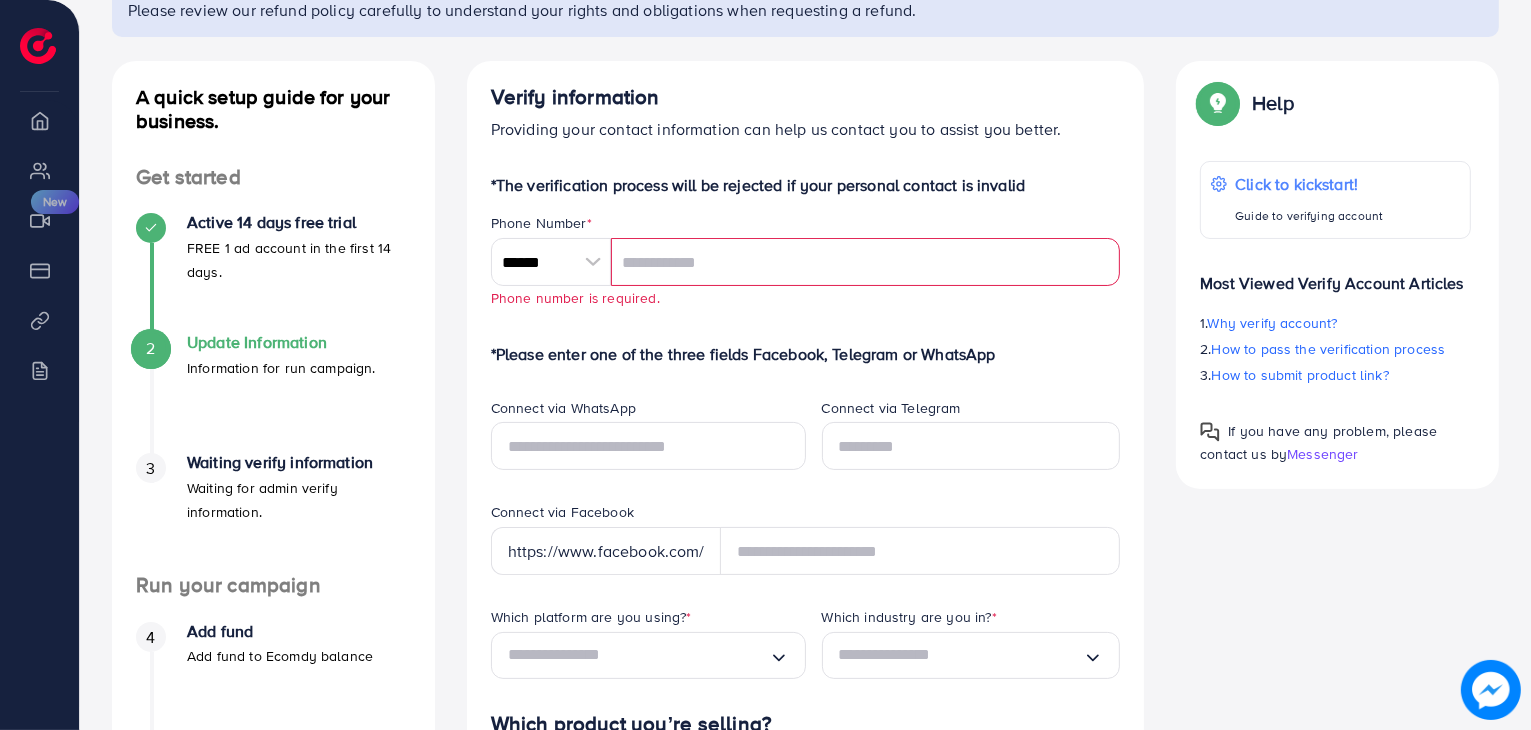 click at bounding box center (866, 262) 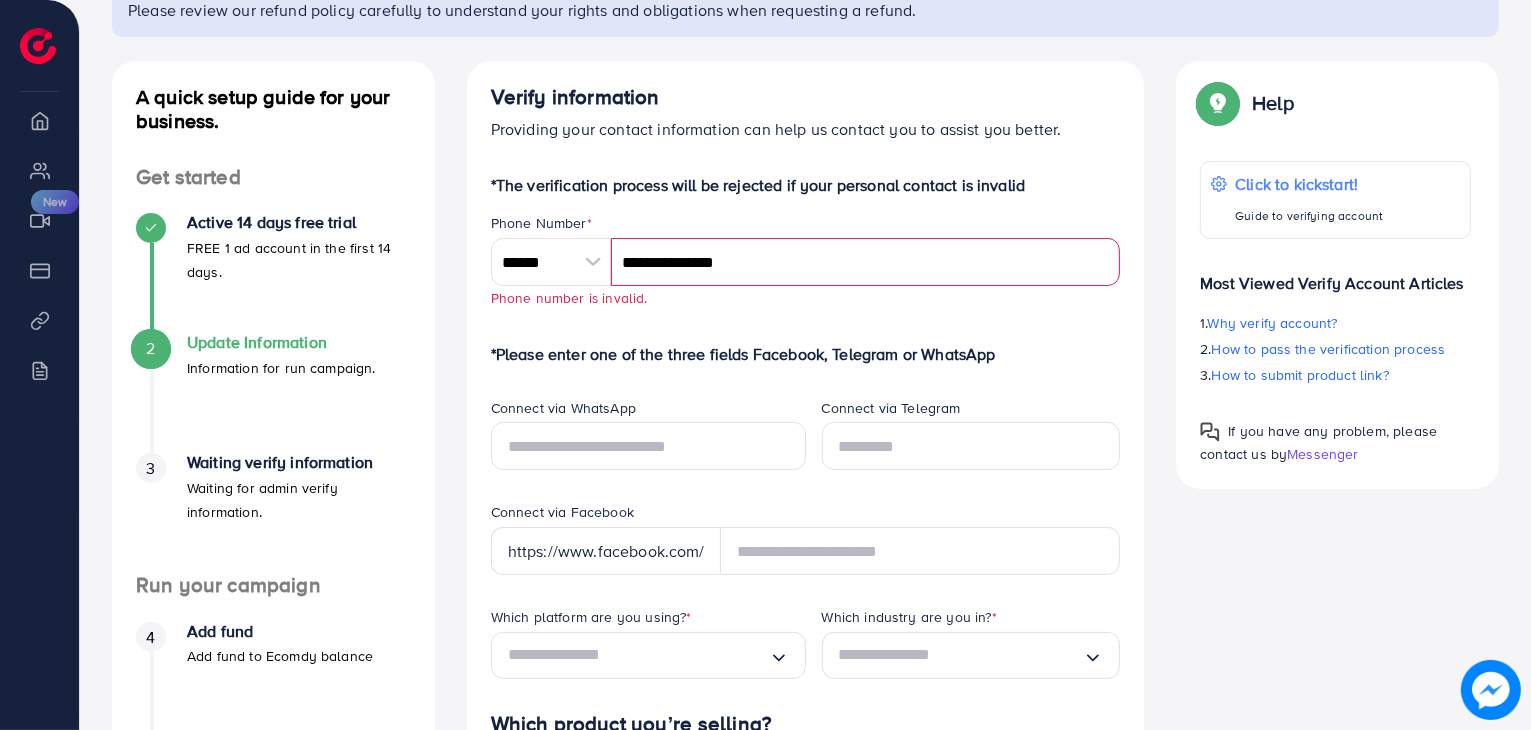 drag, startPoint x: 653, startPoint y: 261, endPoint x: 559, endPoint y: 261, distance: 94 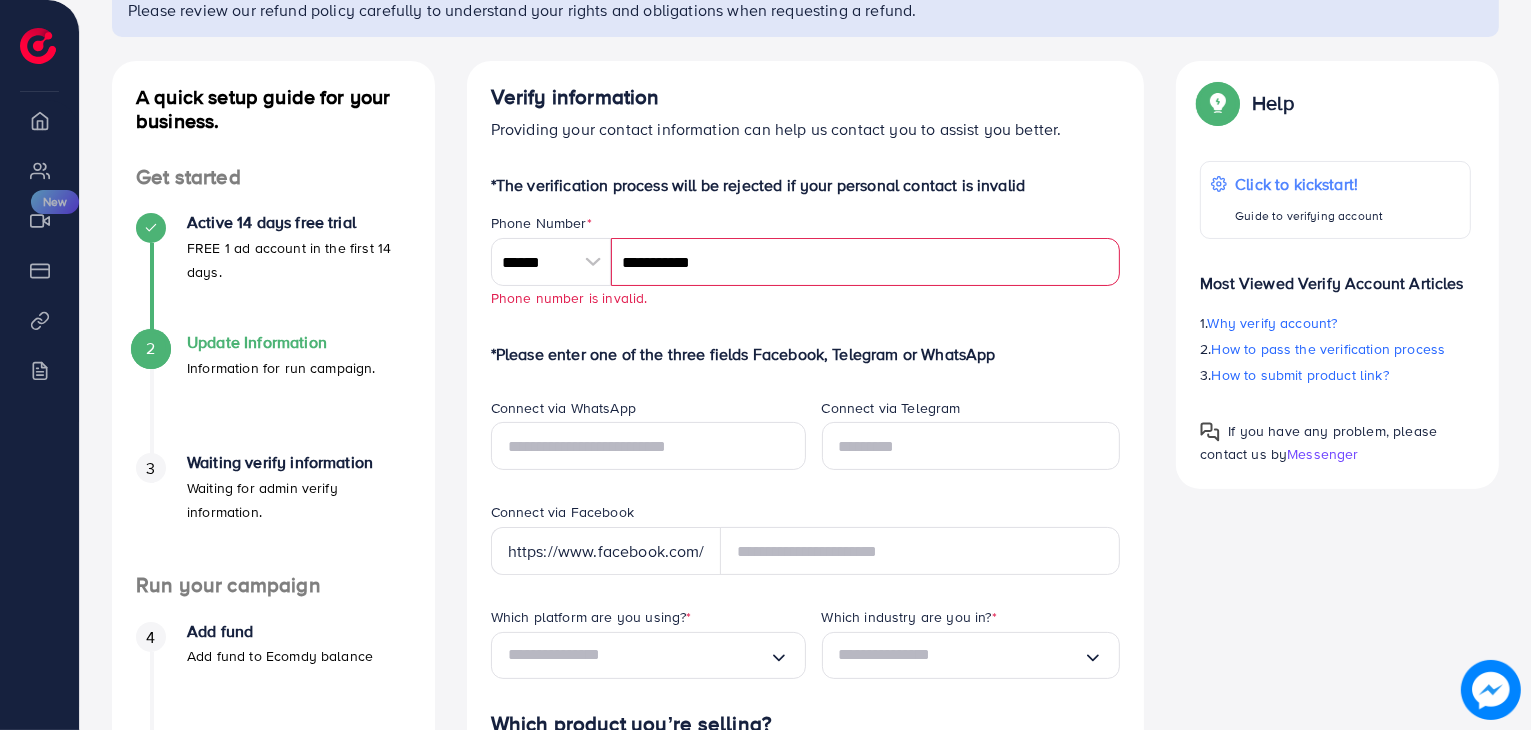 type on "**********" 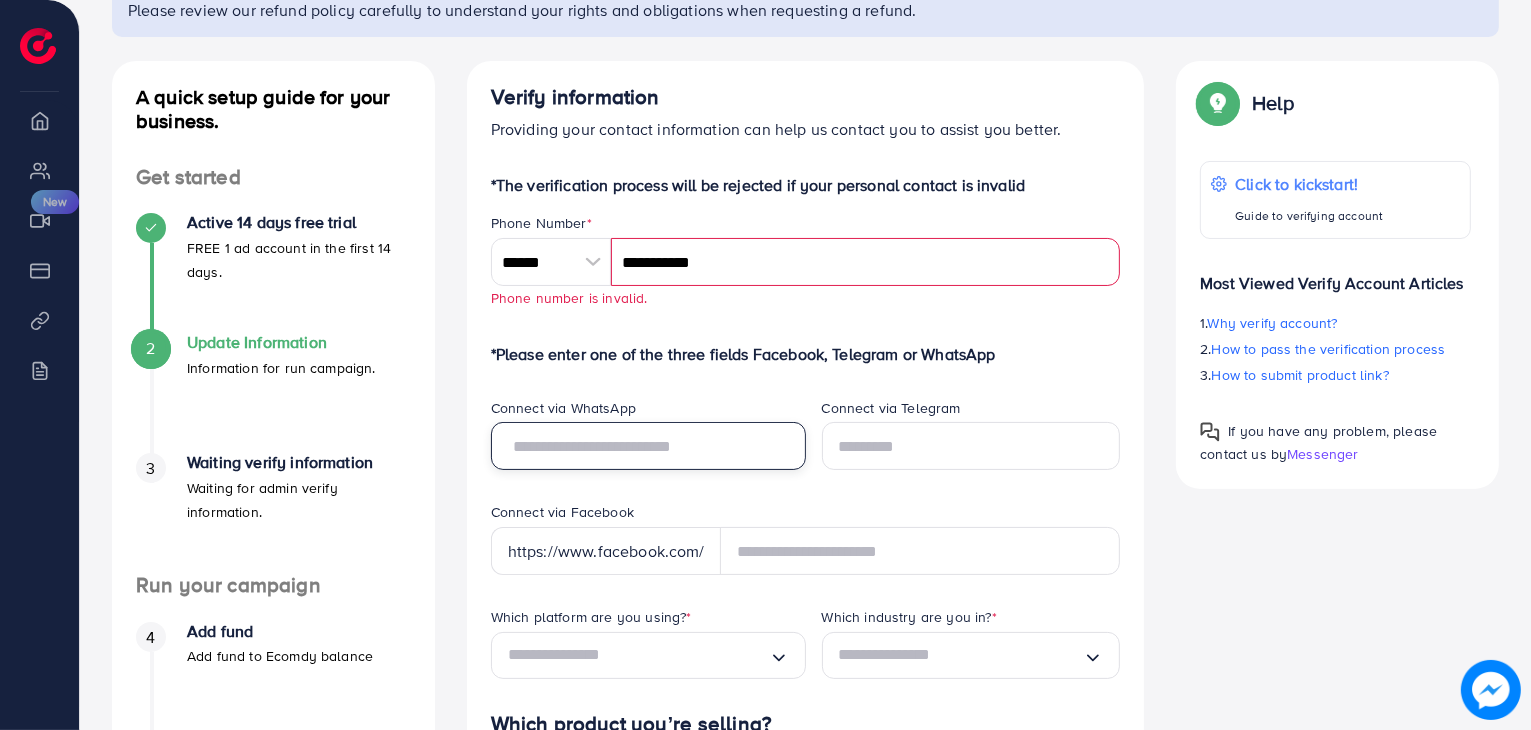 click at bounding box center [648, 446] 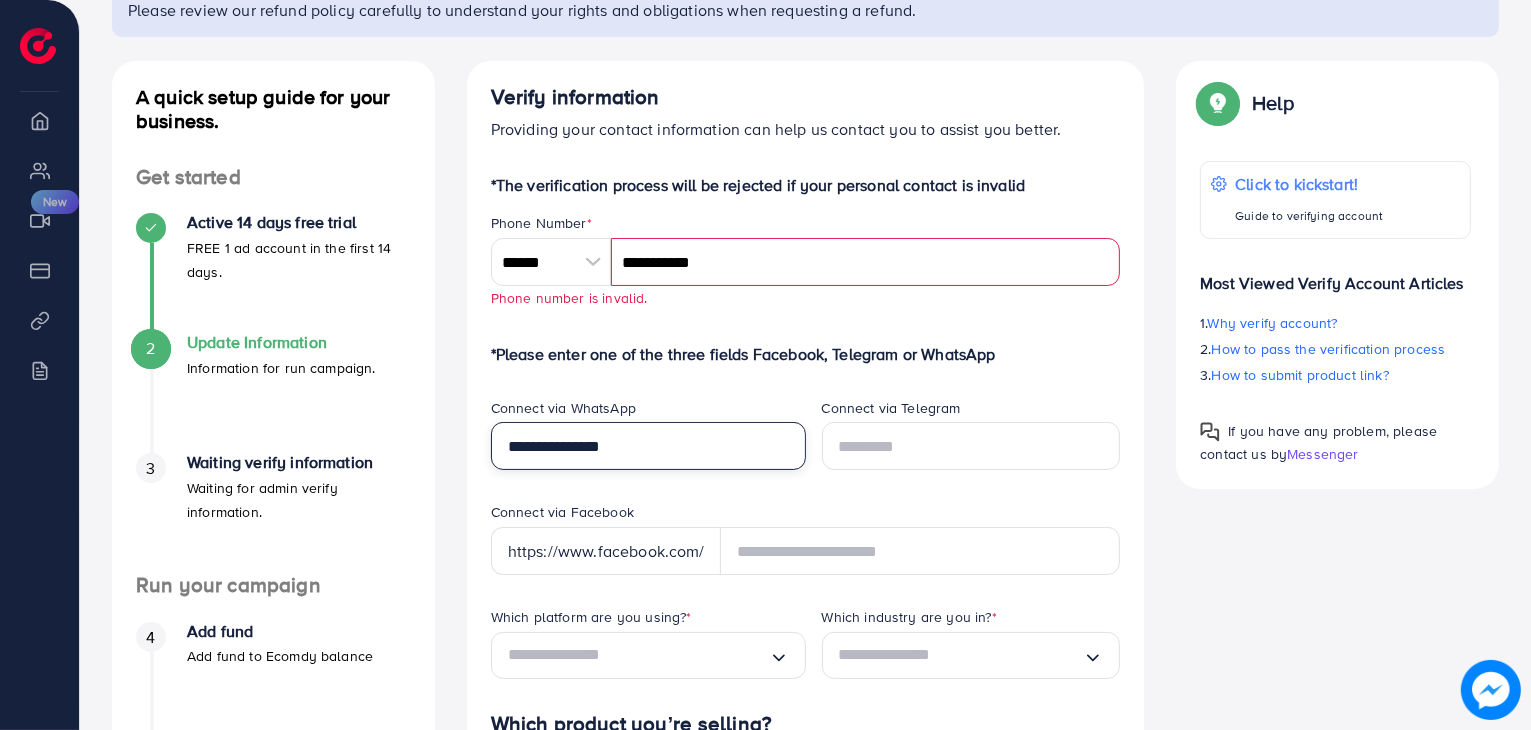 type on "**********" 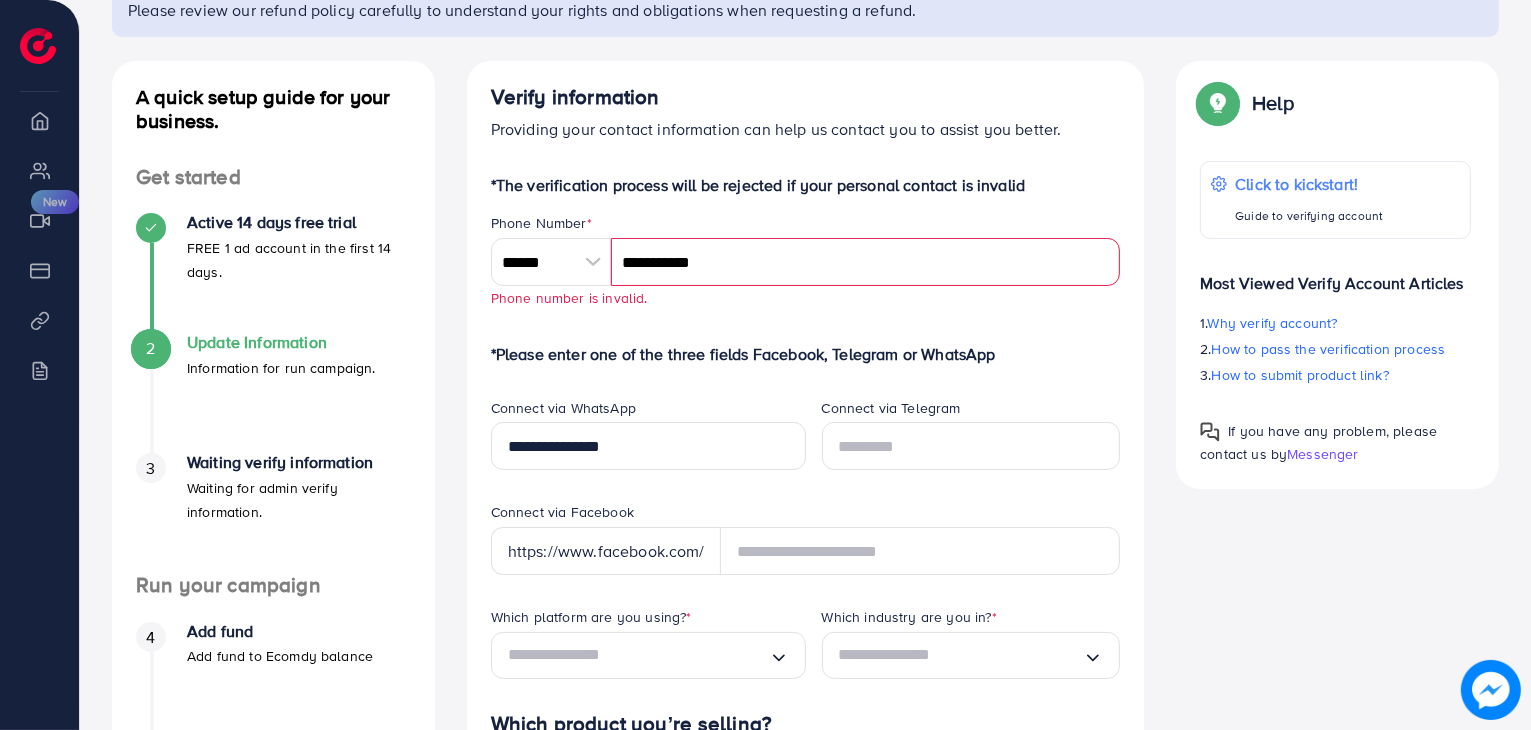 click on "**********" at bounding box center (866, 262) 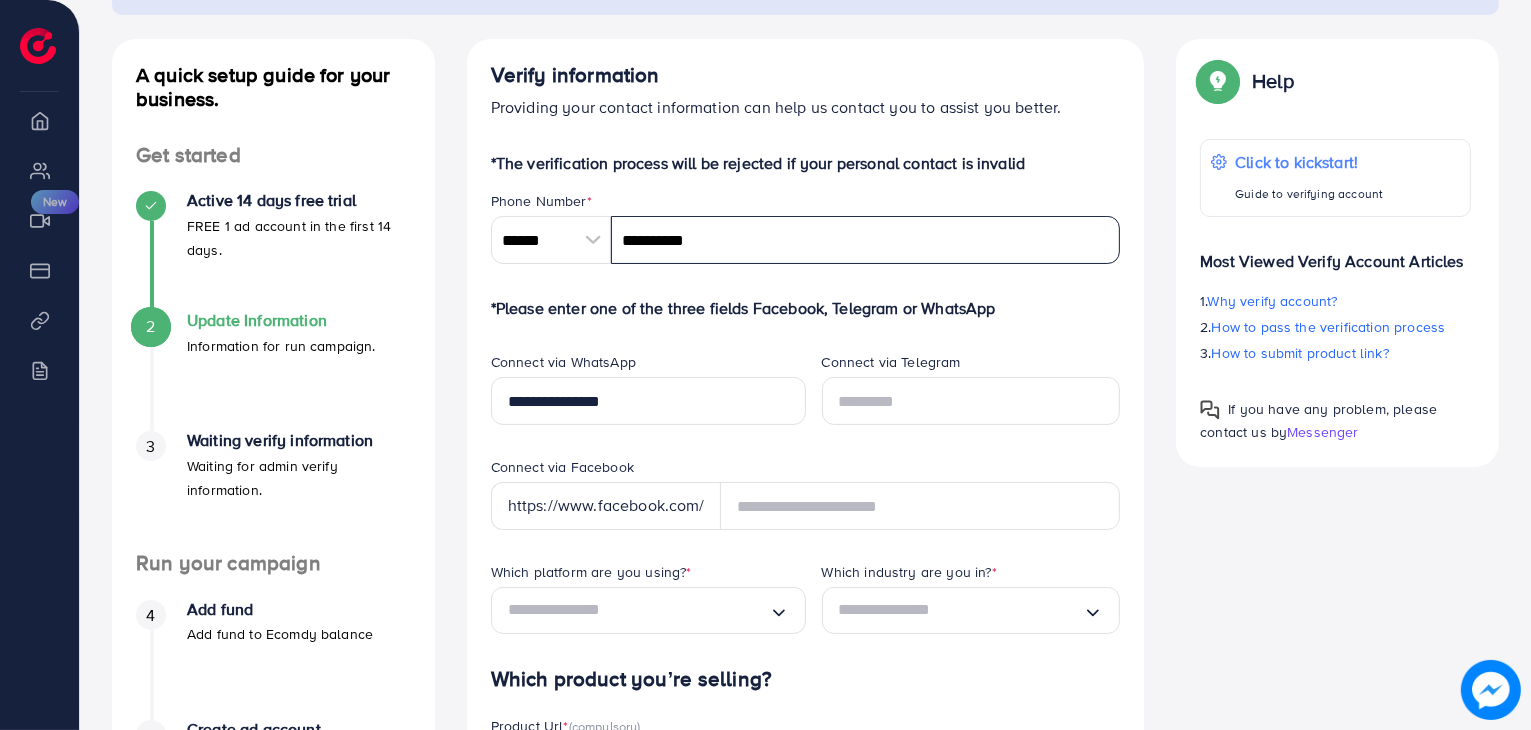scroll, scrollTop: 202, scrollLeft: 0, axis: vertical 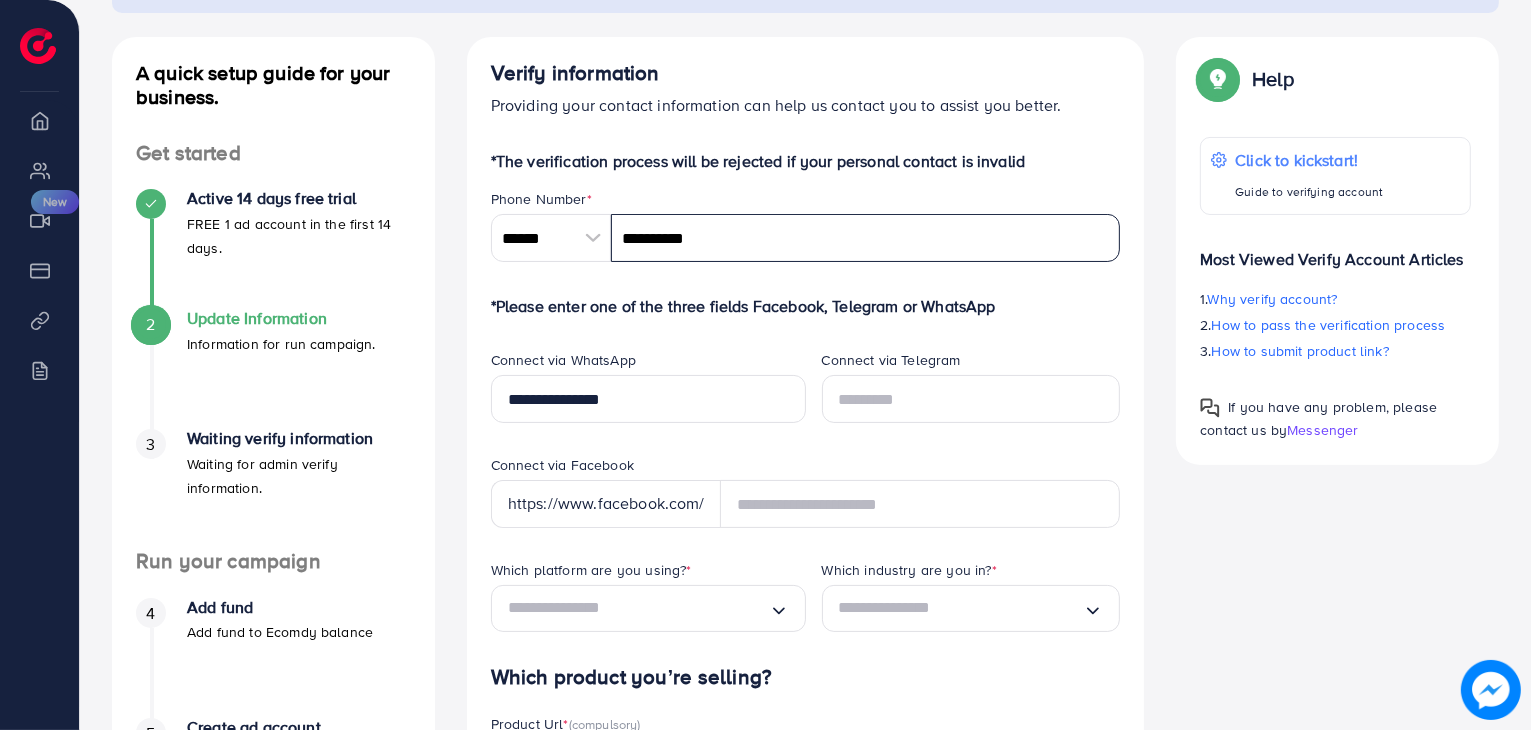 type on "**********" 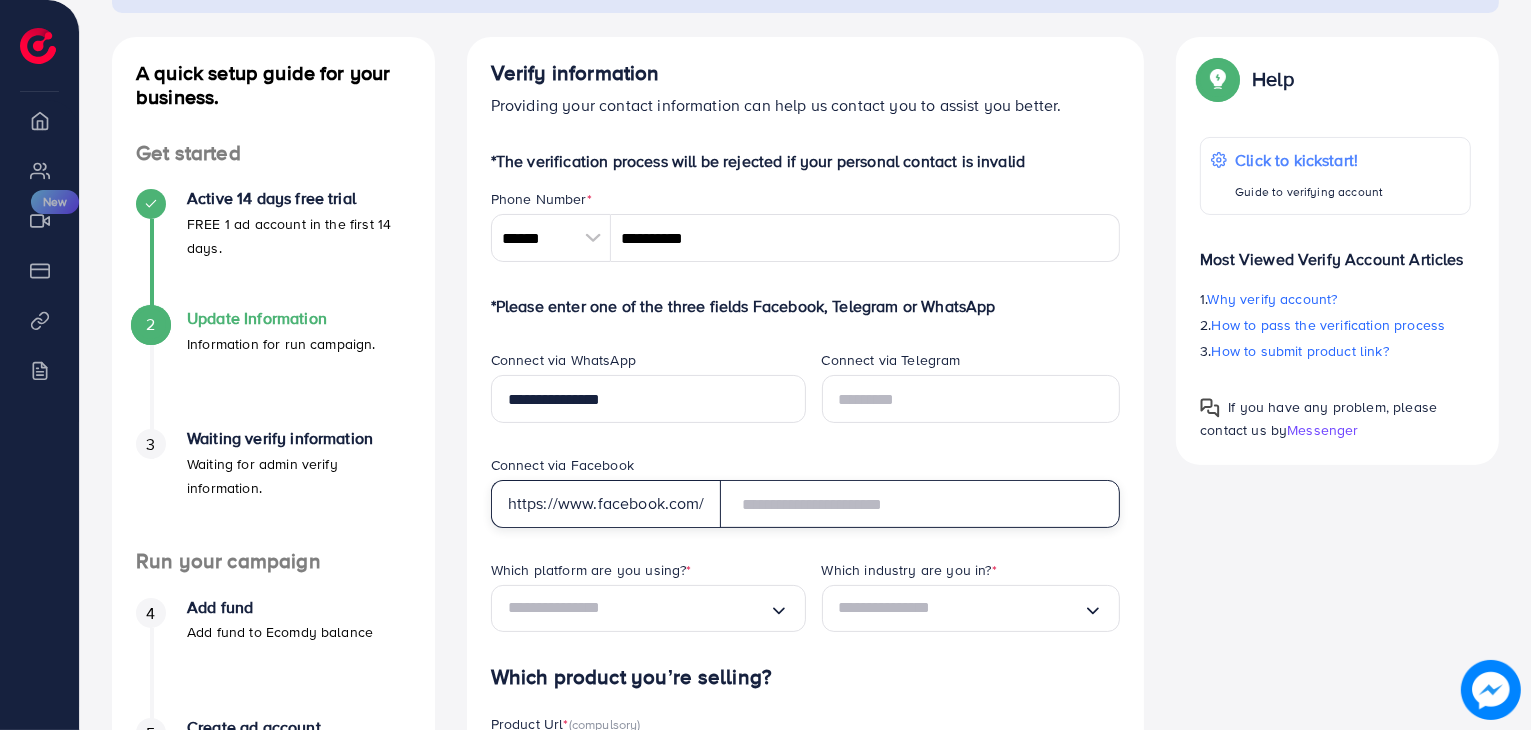click at bounding box center (920, 504) 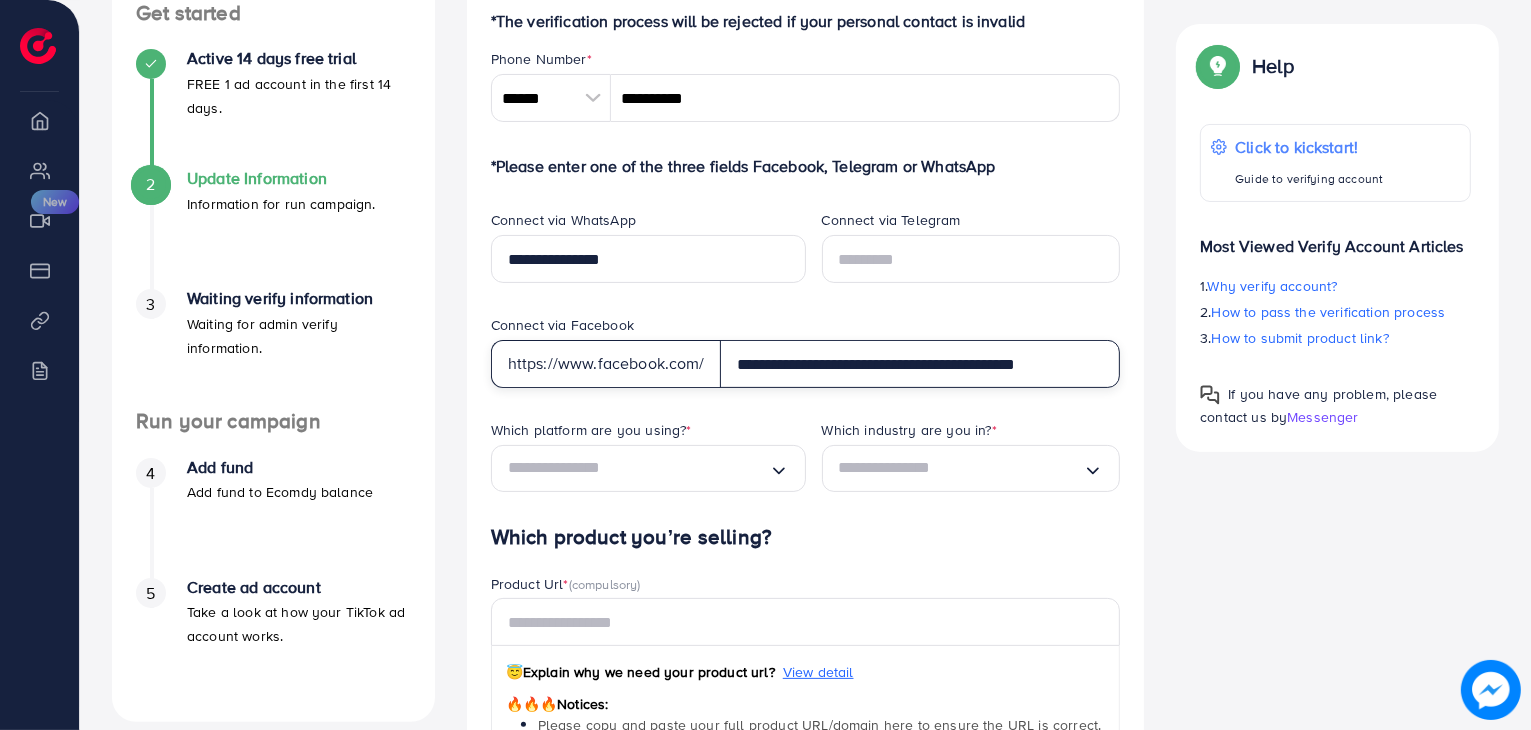 scroll, scrollTop: 358, scrollLeft: 0, axis: vertical 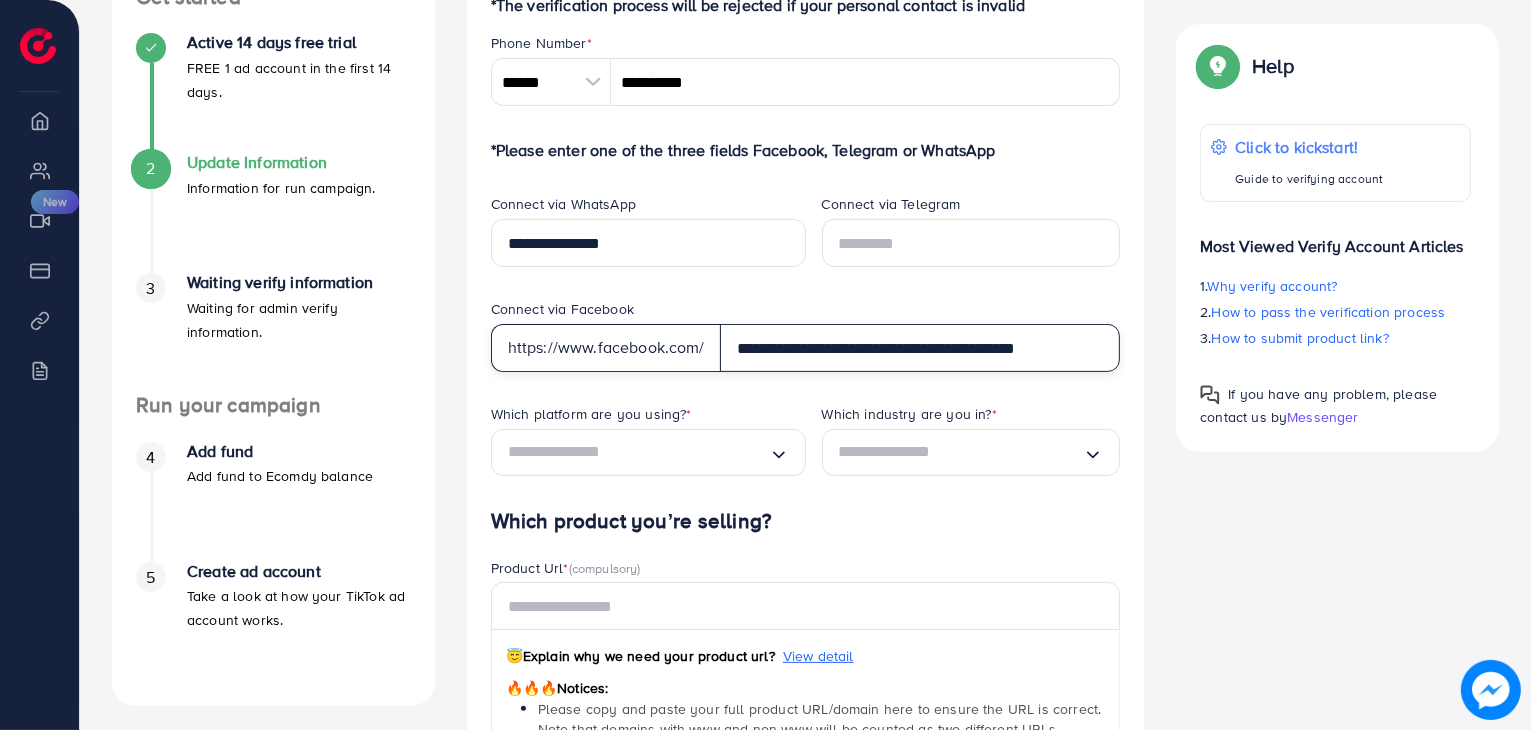 type on "**********" 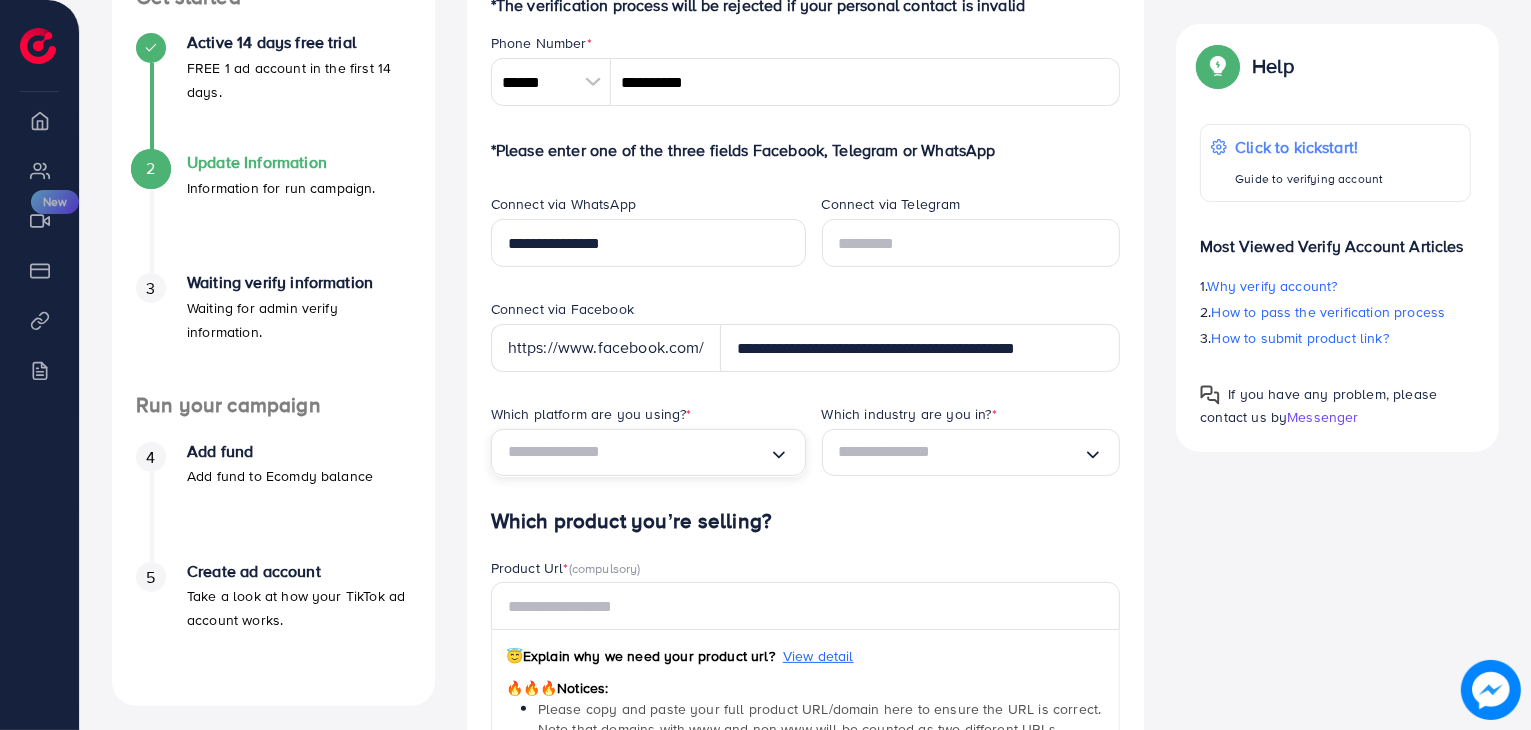 click at bounding box center (638, 452) 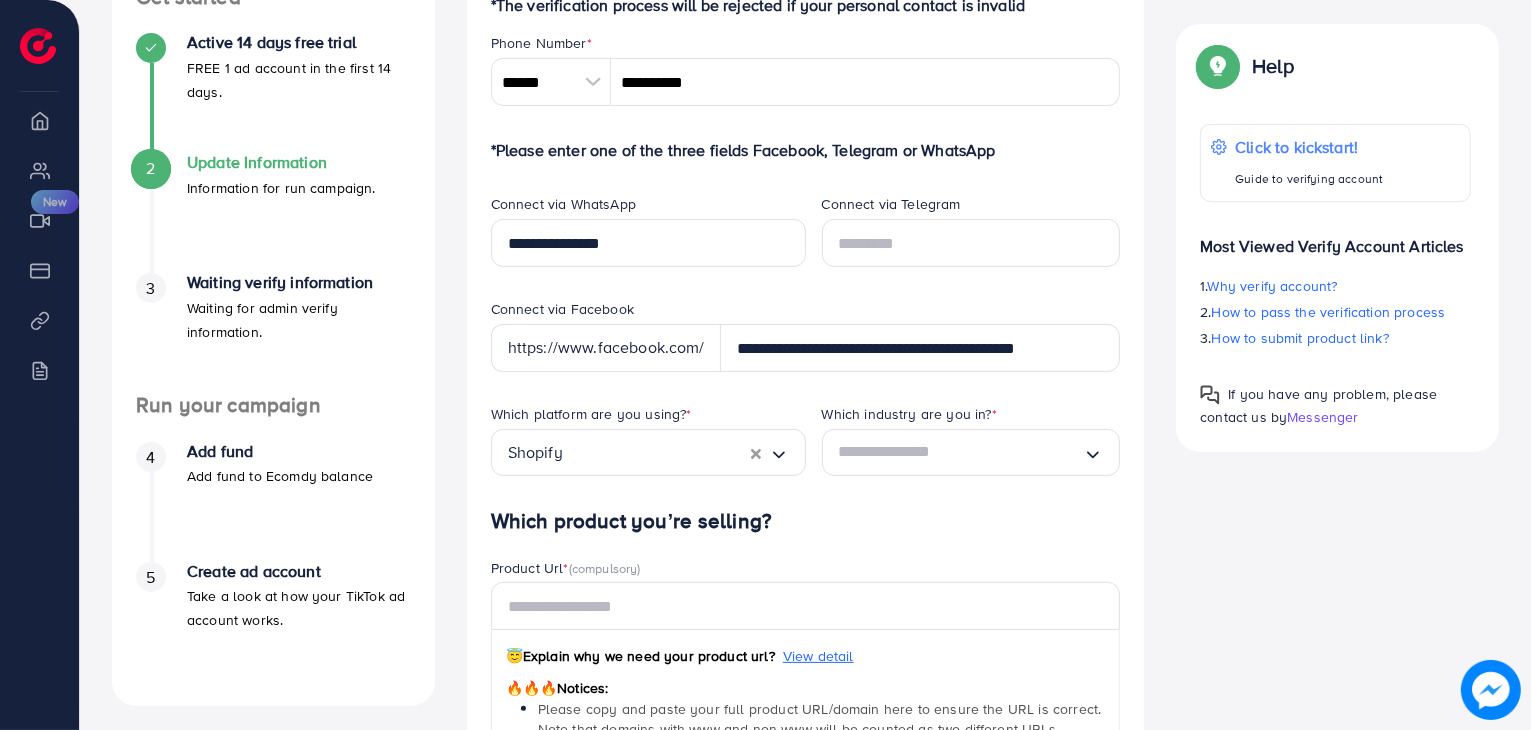 click on "**********" at bounding box center (806, 510) 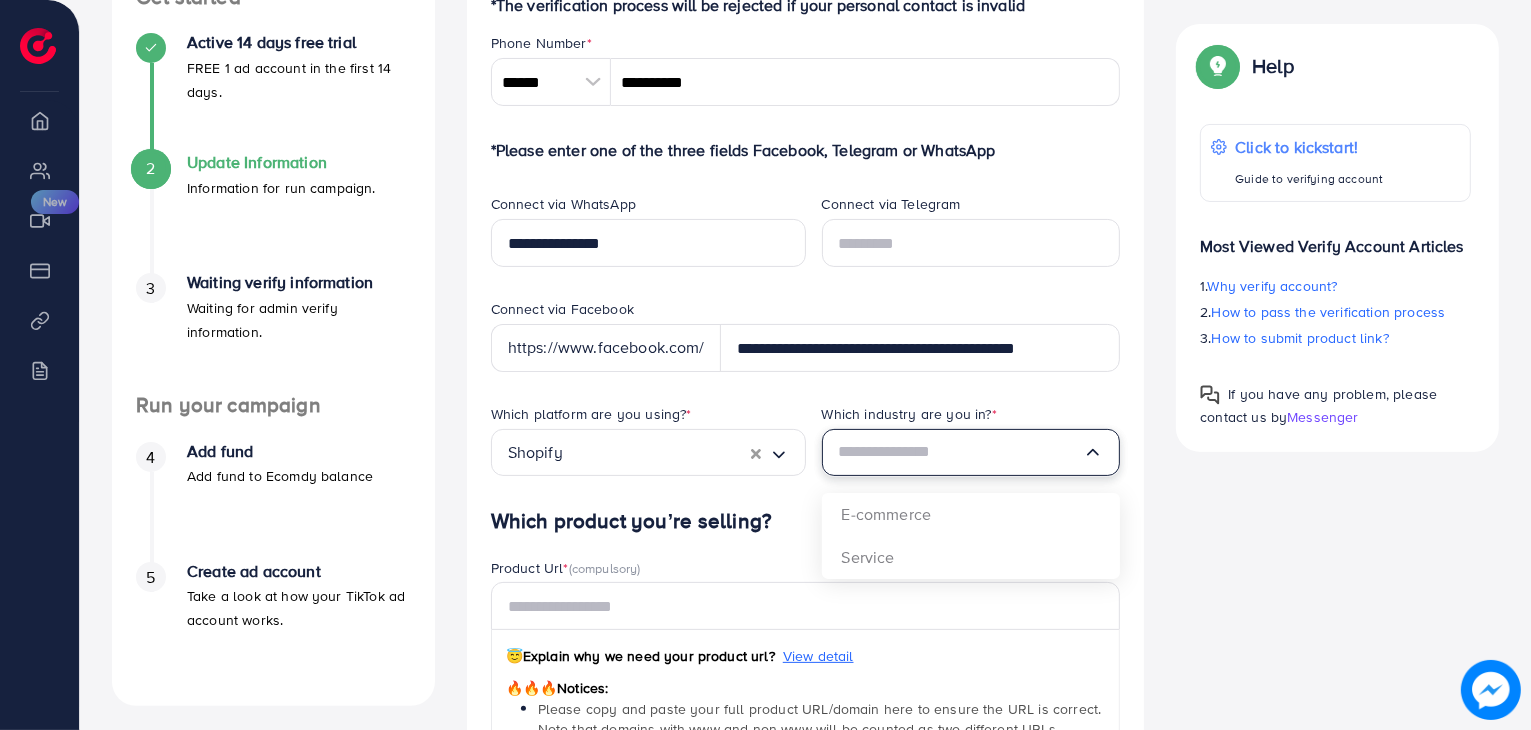 click at bounding box center [961, 452] 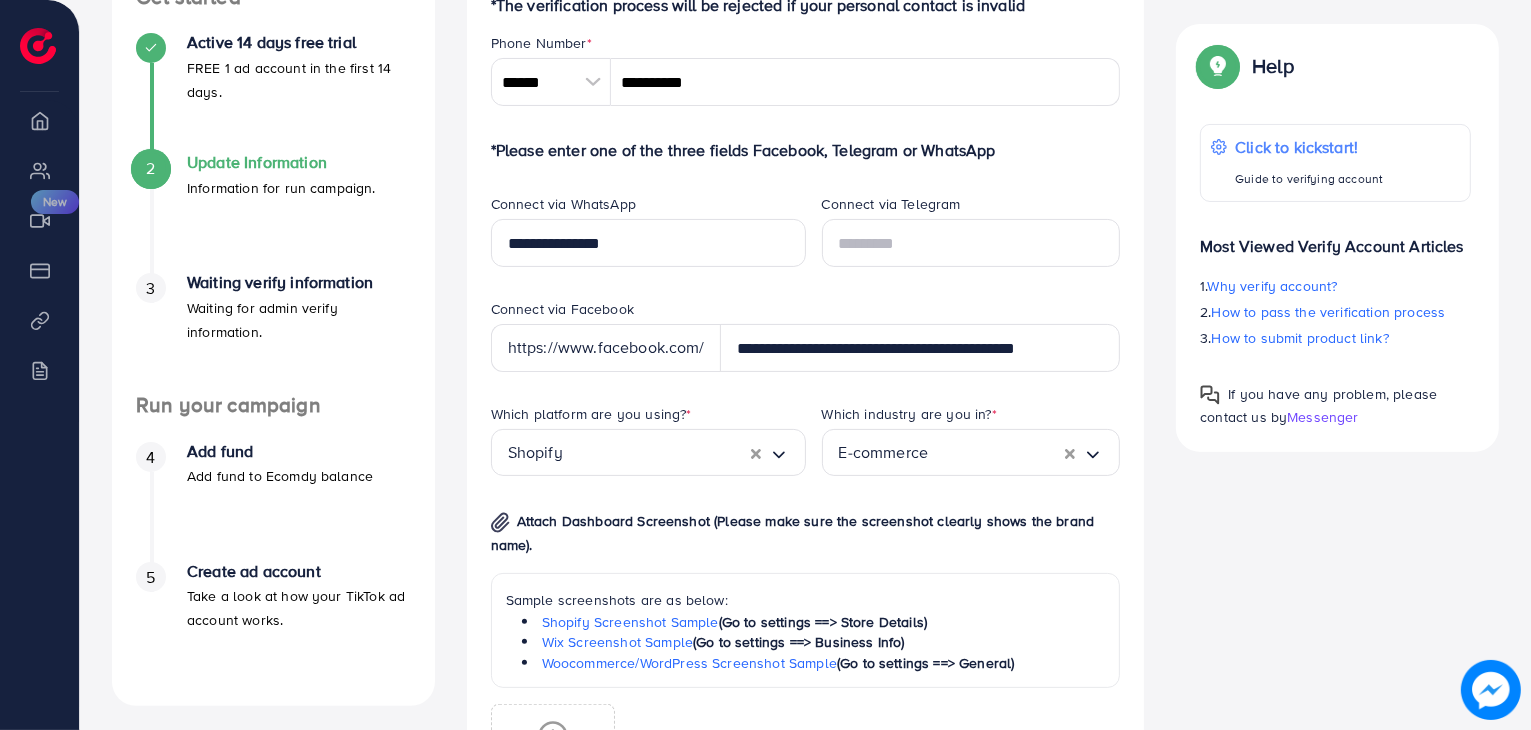 click on "Which platform are you using?  *
Shopify
Loading...      Which industry are you in?  *
E-commerce
Loading...
E-commerce
Service
Attach Dashboard Screenshot (Please make sure the screenshot clearly shows the brand name).  Sample screenshots are as below:   Shopify Screenshot Sample   (Go to settings ==> Store Details)   Wix Screenshot Sample   (Go to settings ==> Business Info)   Woocommerce/WordPress Screenshot Sample   (Go to settings ==> General)   Format: JPG, PNG, JPEG   Maximum size: 5MB" at bounding box center (806, 620) 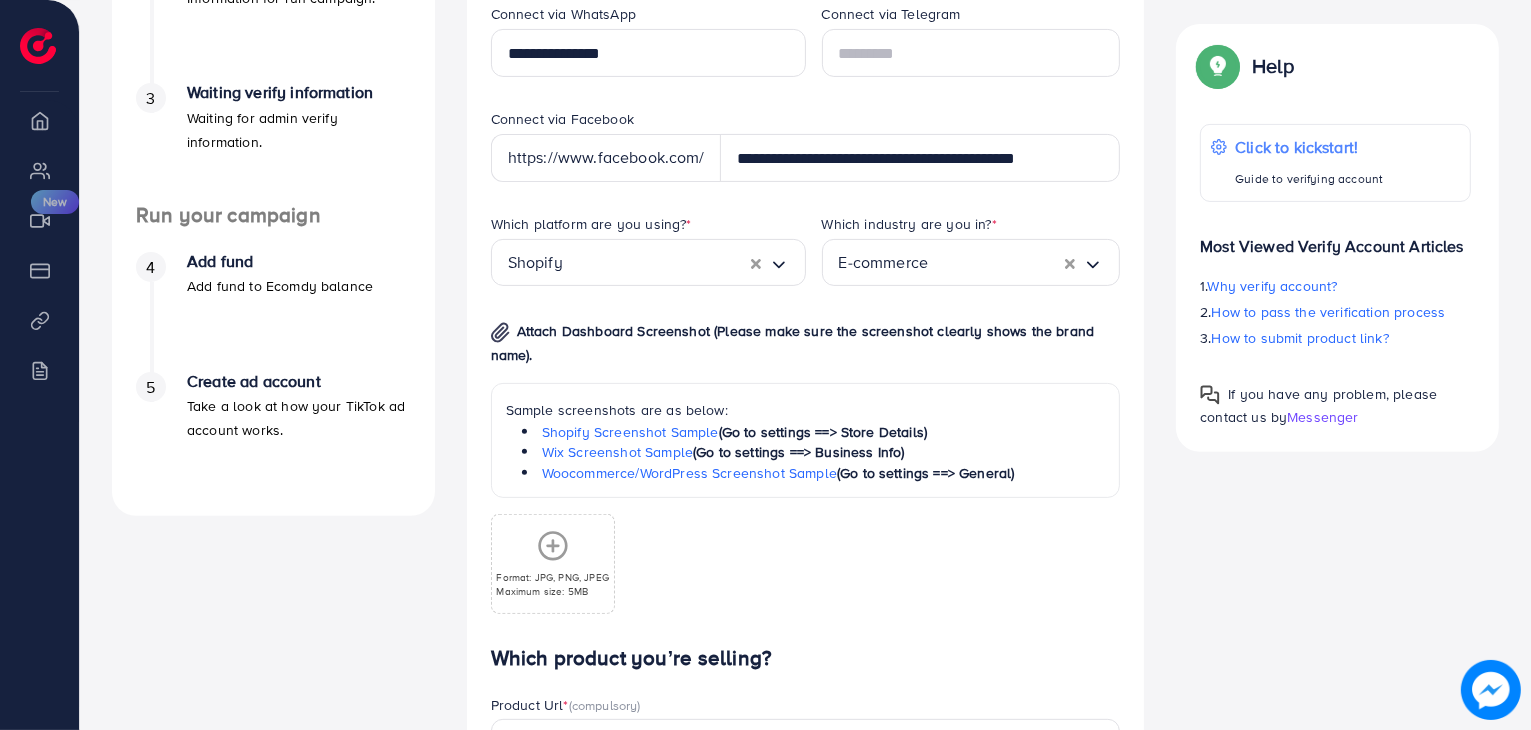 scroll, scrollTop: 567, scrollLeft: 0, axis: vertical 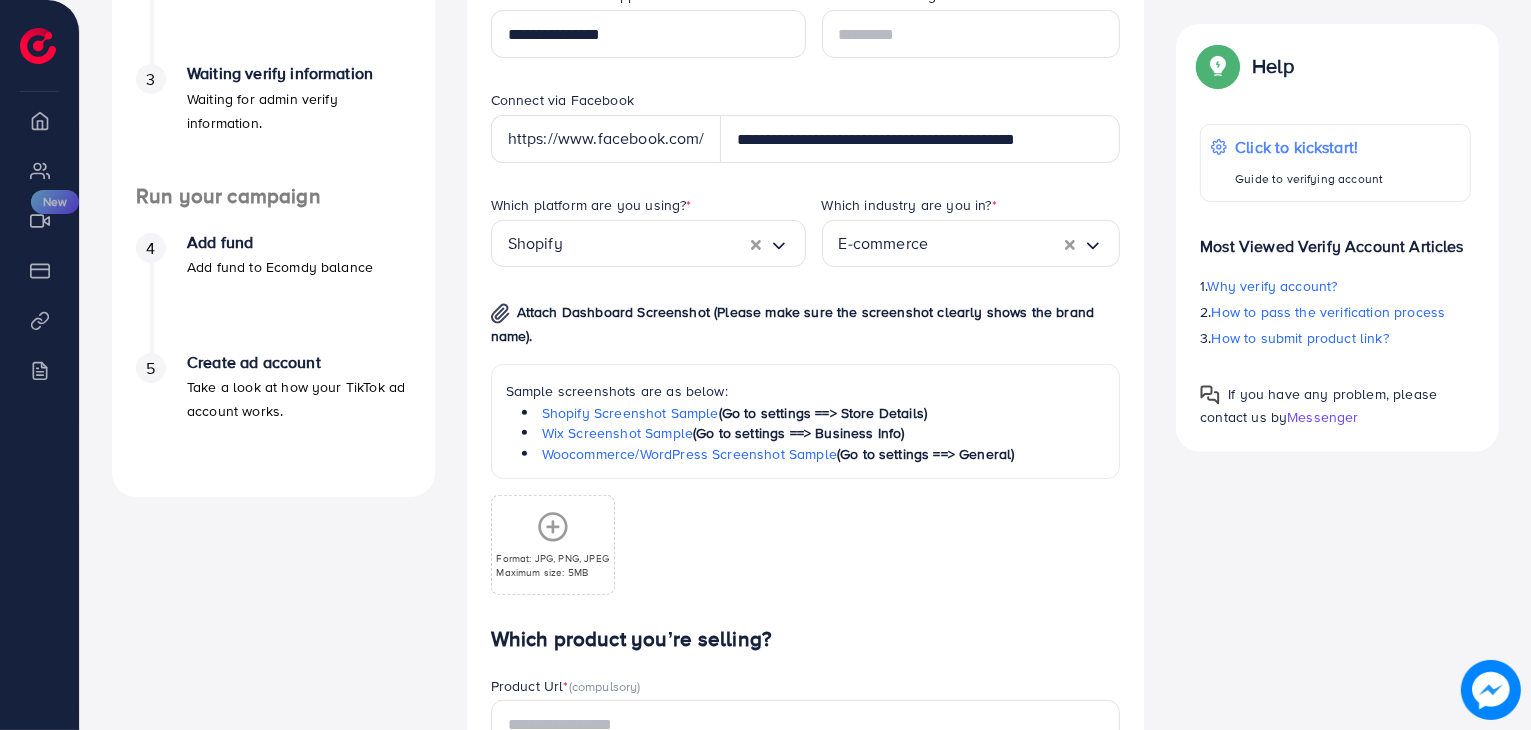 click 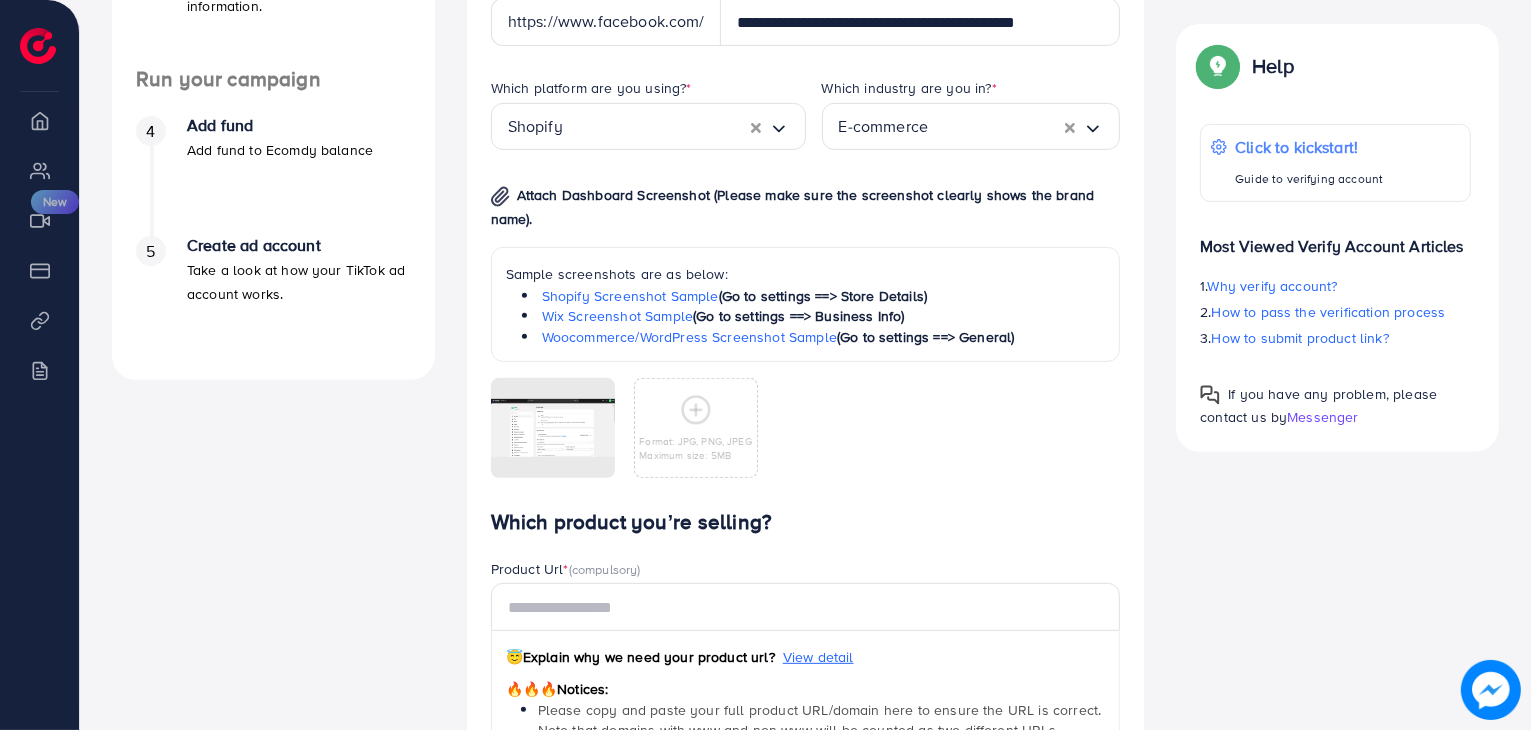scroll, scrollTop: 688, scrollLeft: 0, axis: vertical 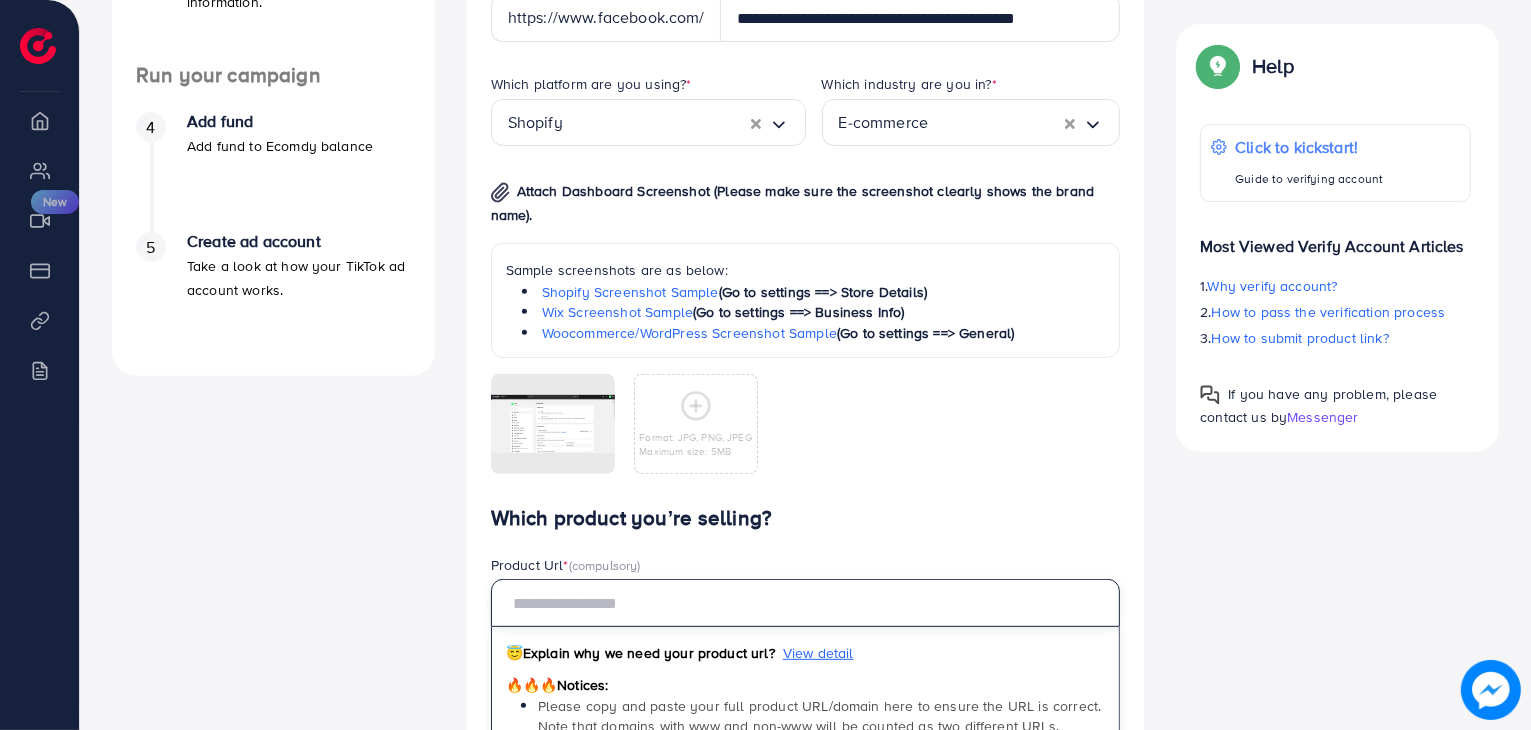 click at bounding box center [806, 603] 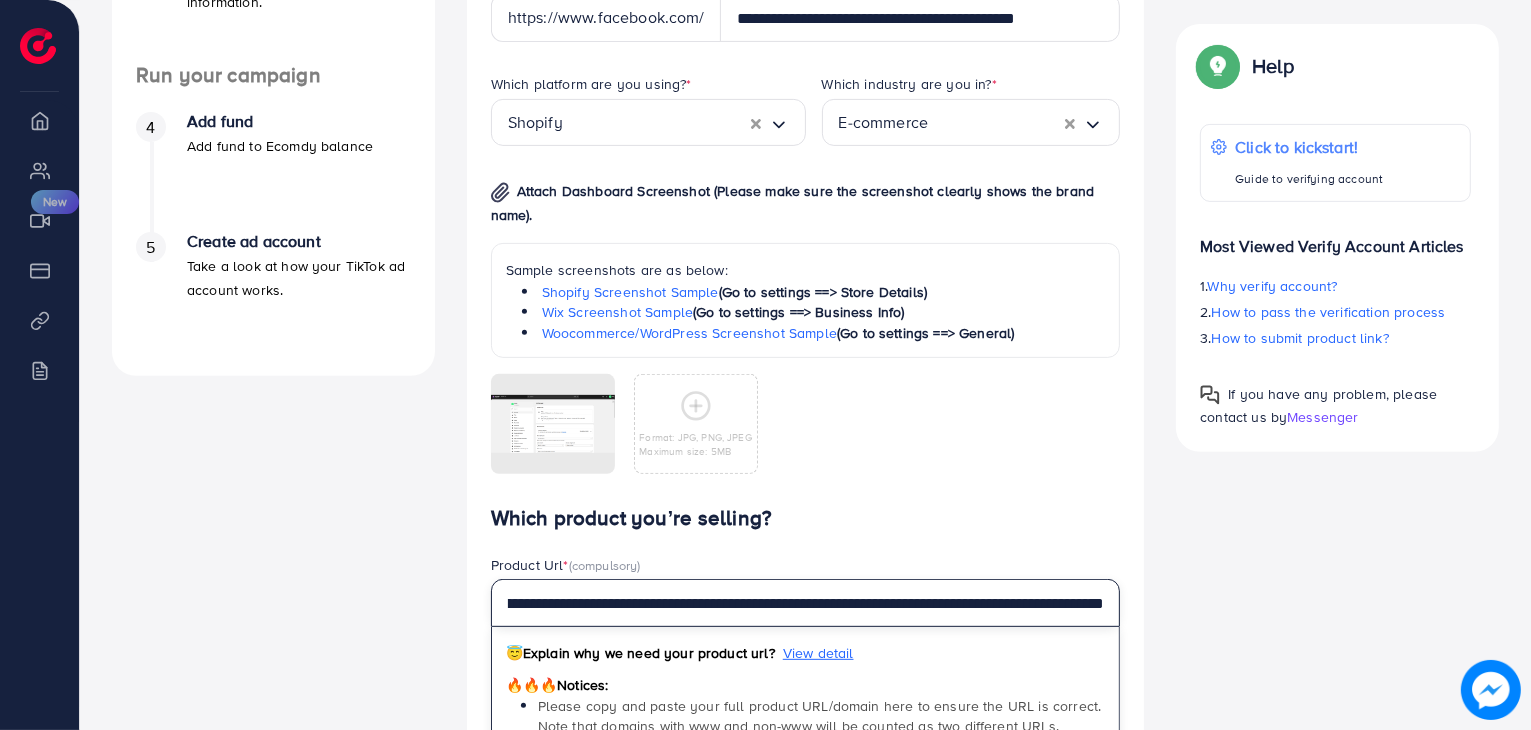 scroll, scrollTop: 0, scrollLeft: 143, axis: horizontal 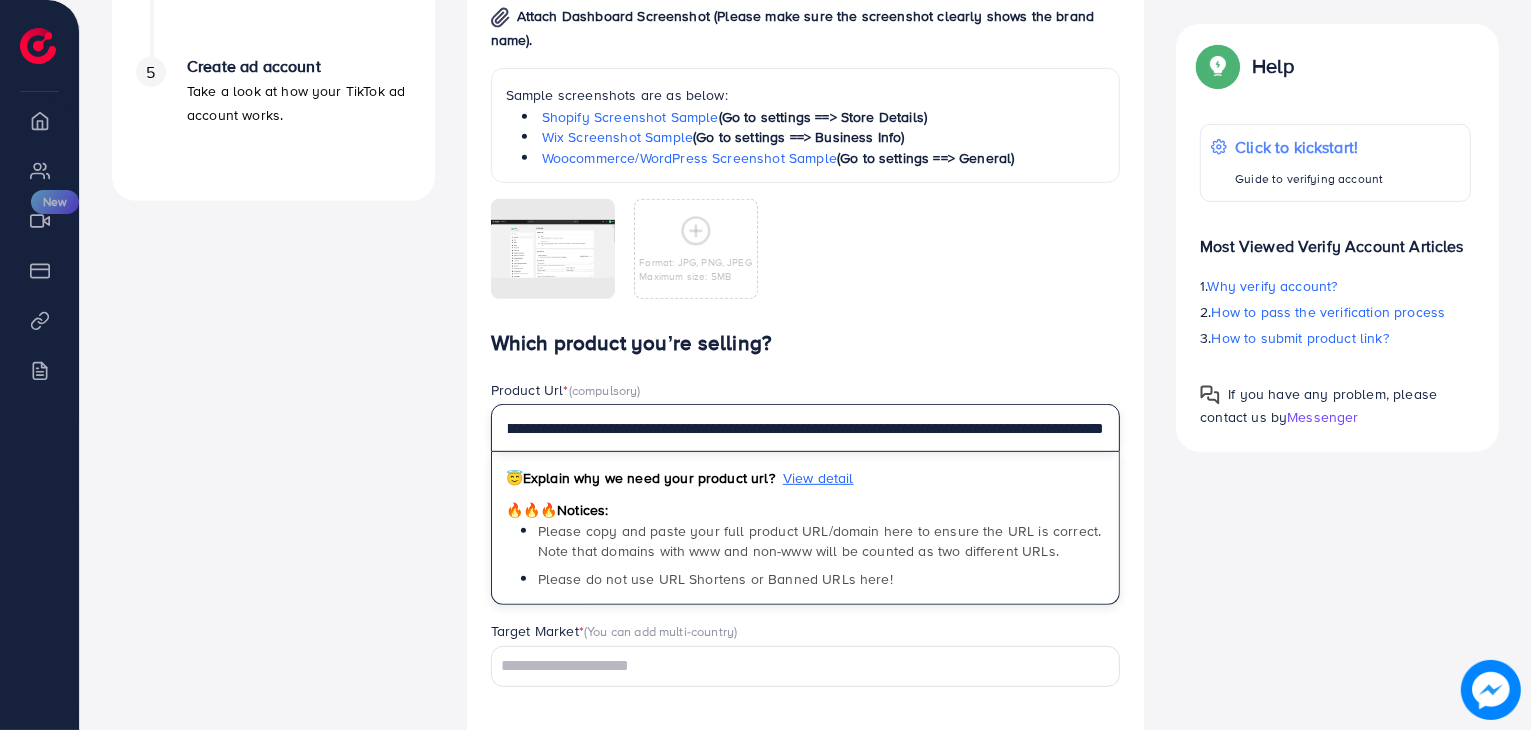 type on "**********" 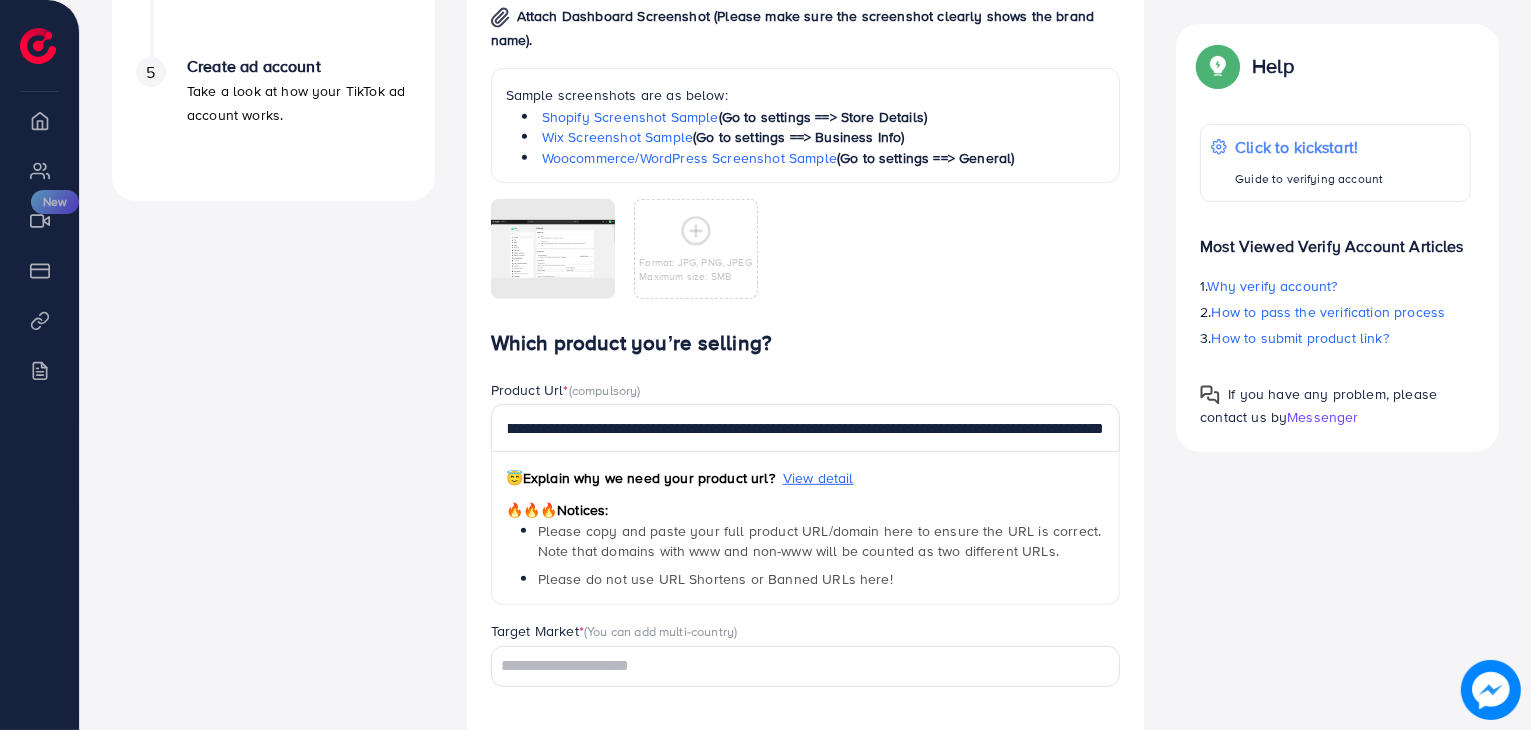 scroll, scrollTop: 0, scrollLeft: 0, axis: both 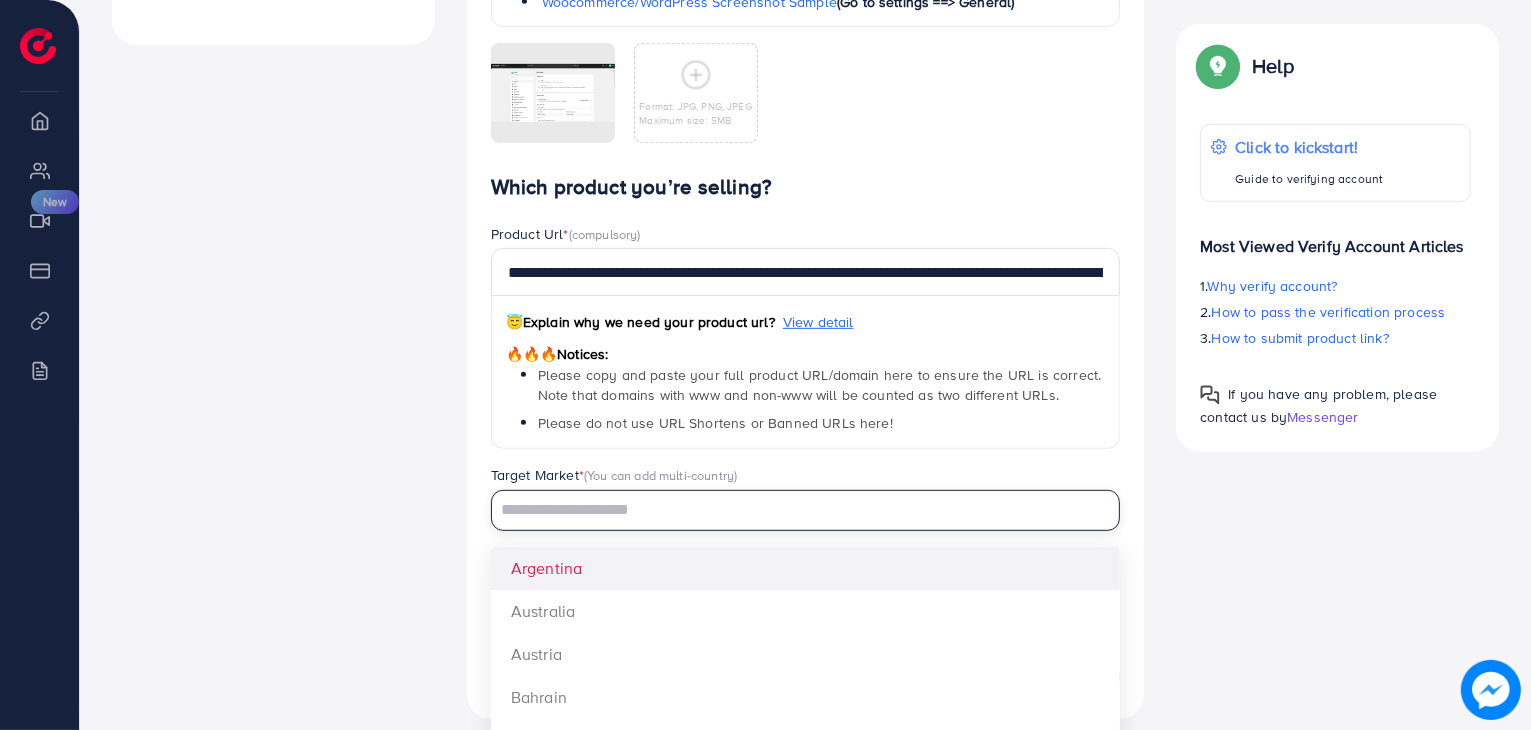 click at bounding box center [794, 510] 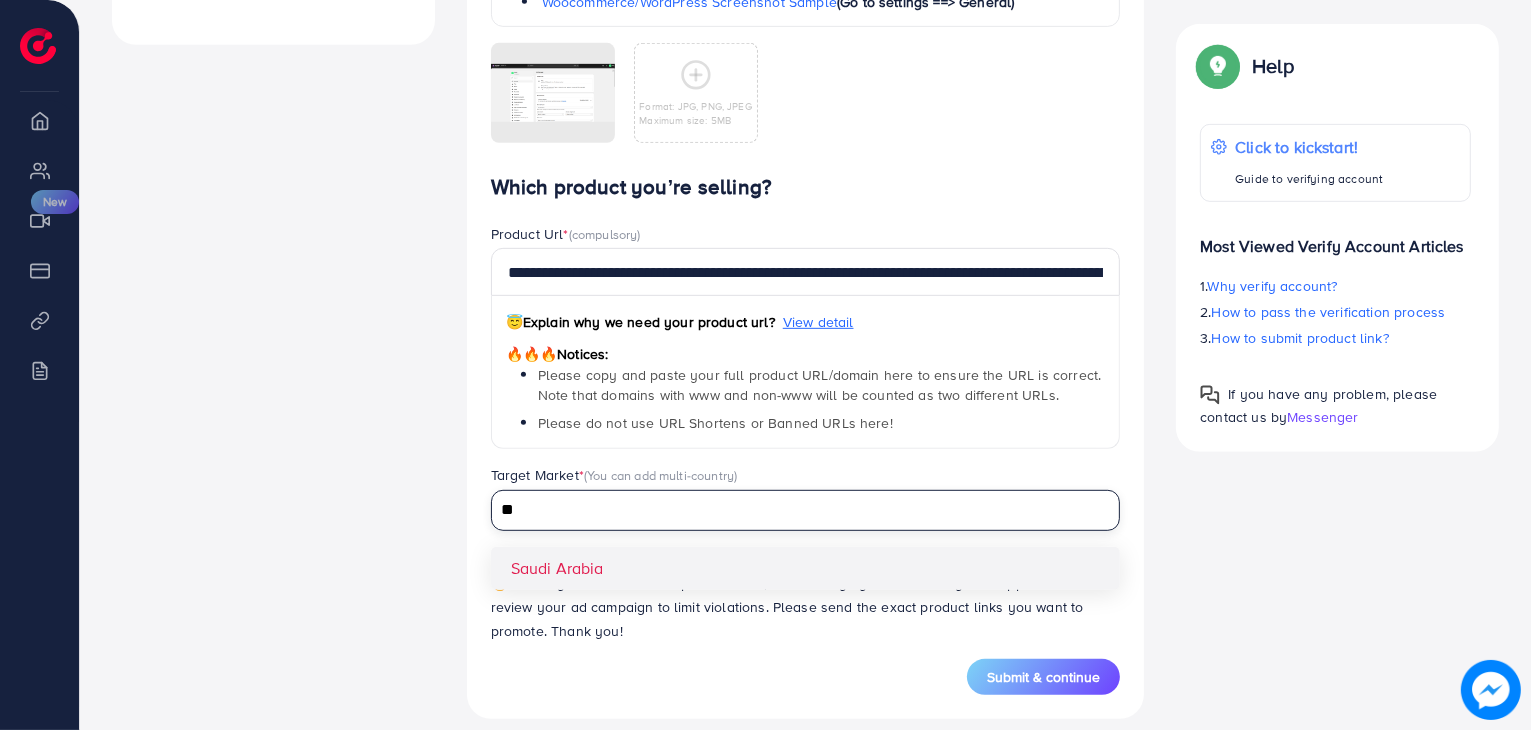 type on "**" 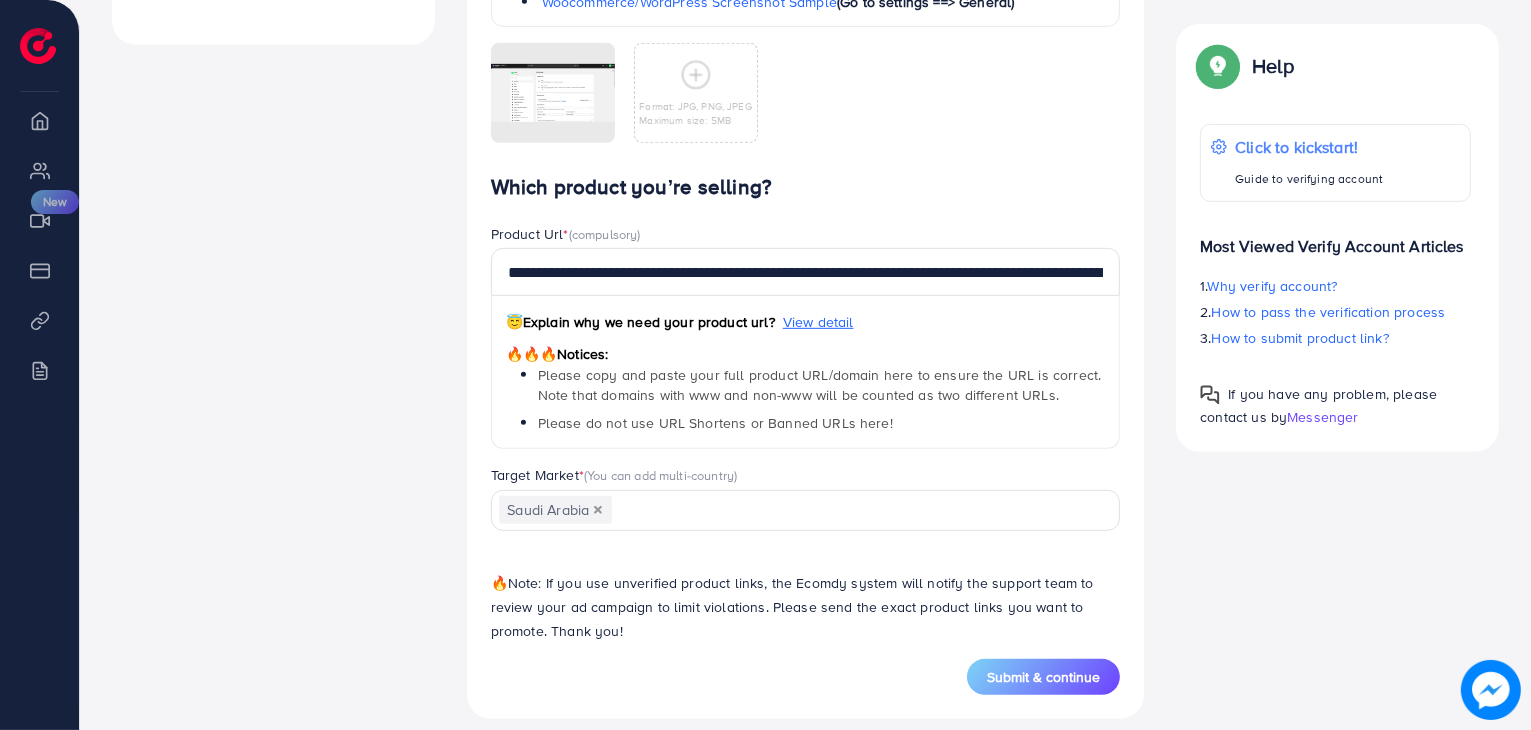 click on "**********" at bounding box center [806, 417] 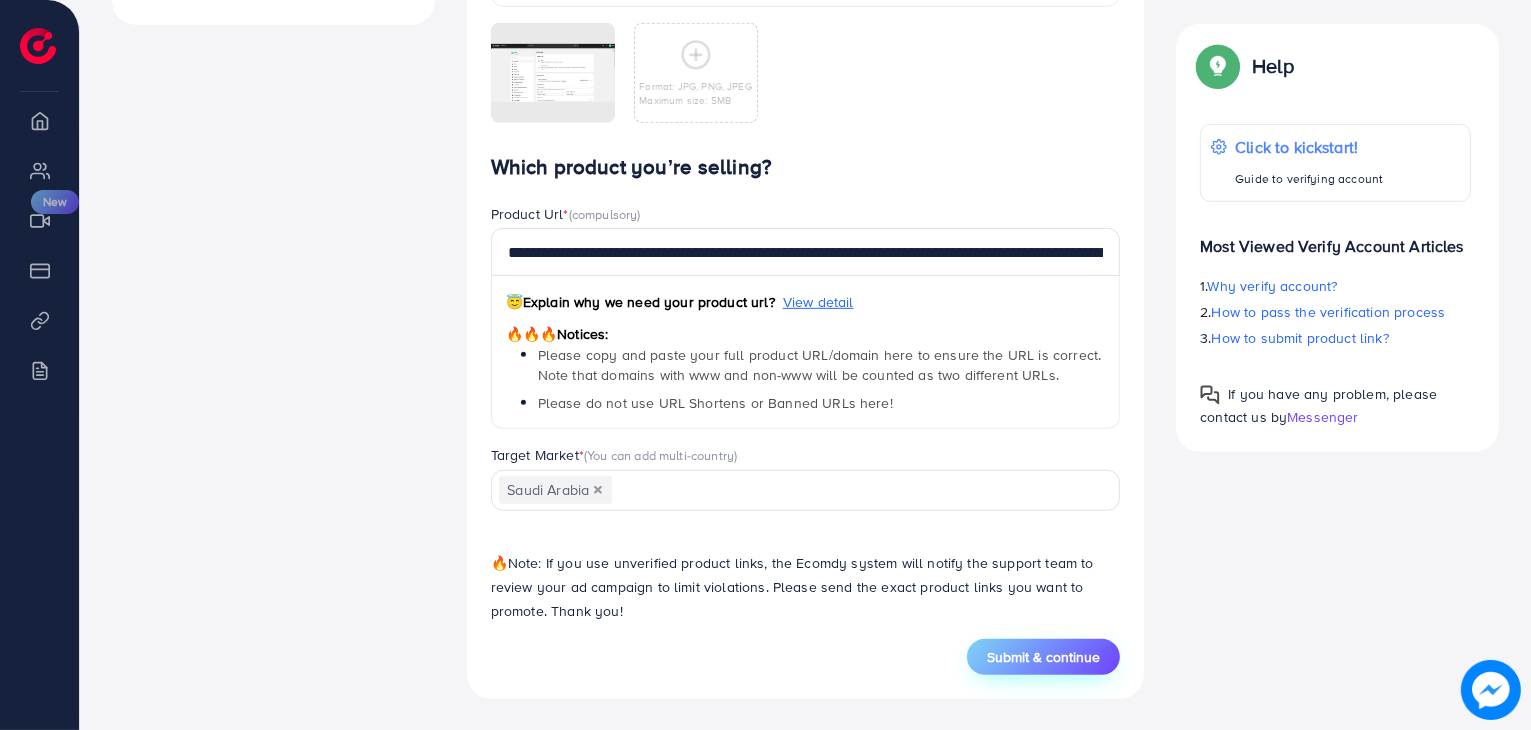click on "Submit & continue" at bounding box center [1043, 657] 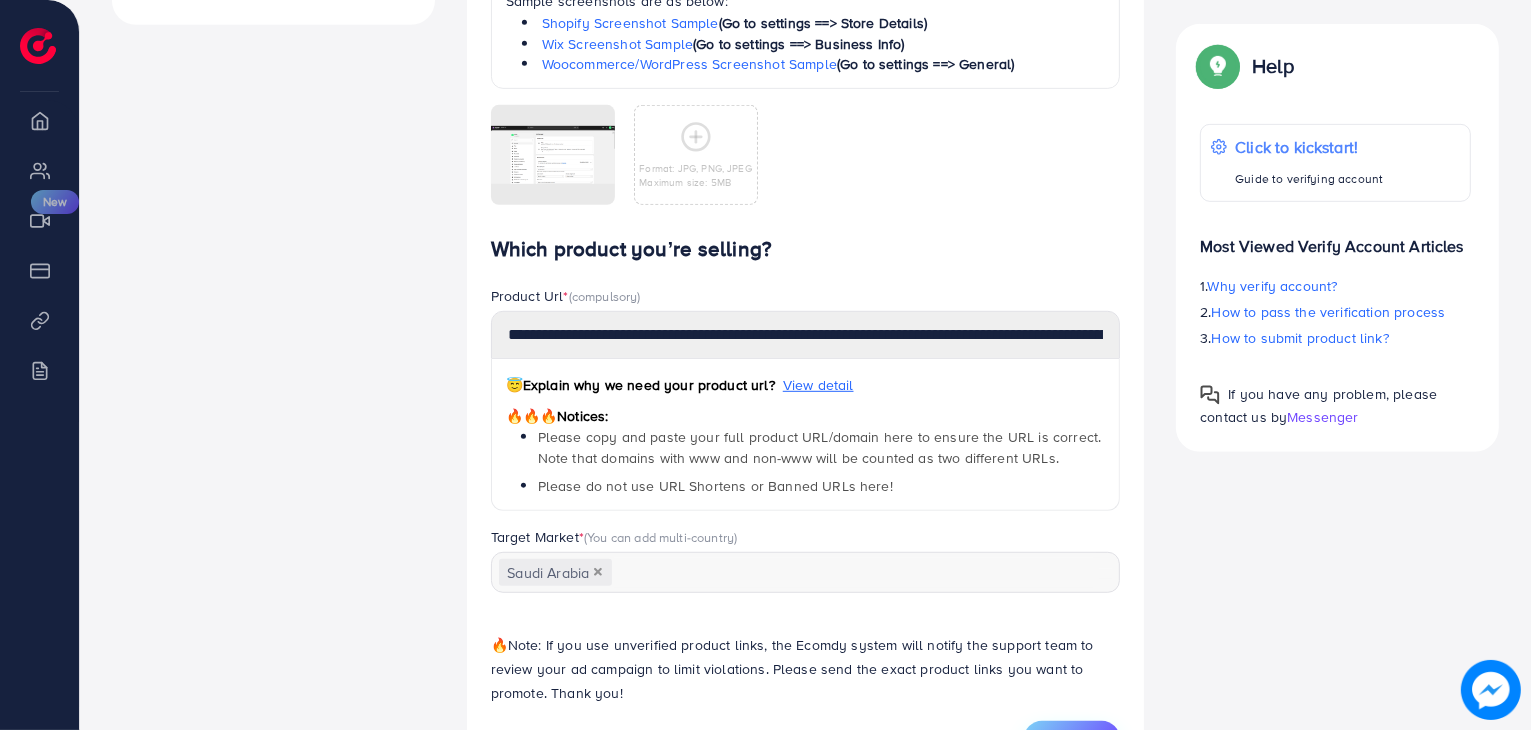 scroll, scrollTop: 0, scrollLeft: 0, axis: both 